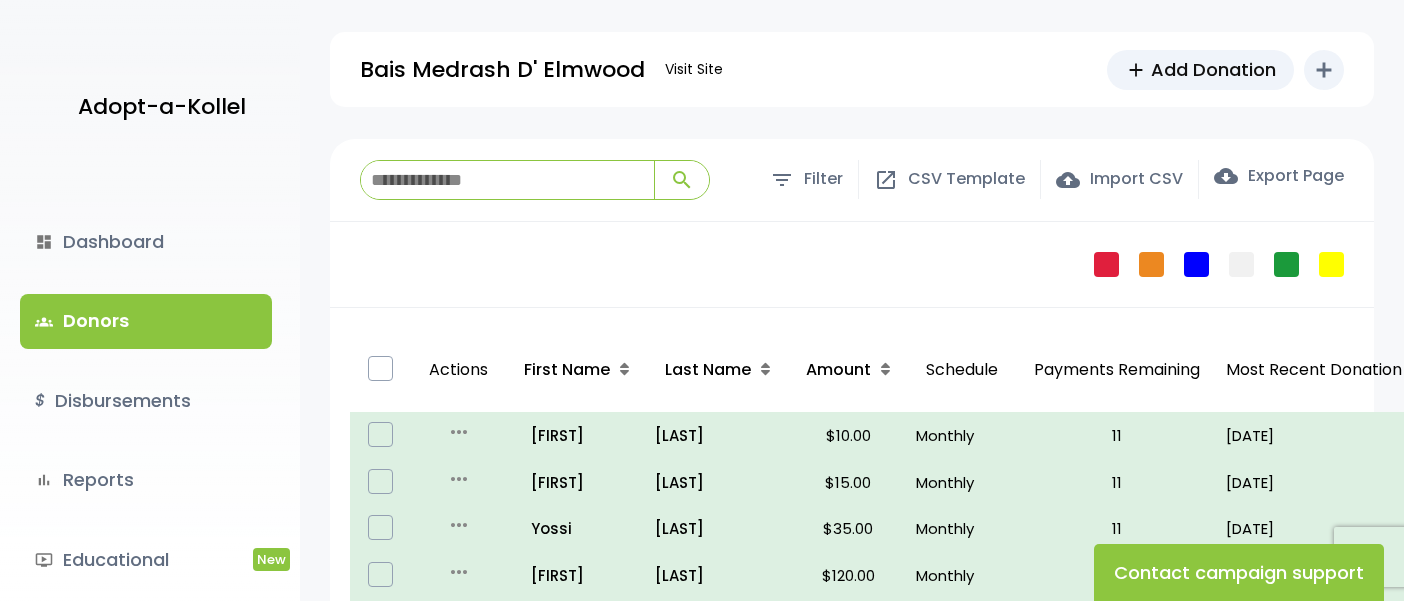 scroll, scrollTop: 0, scrollLeft: 0, axis: both 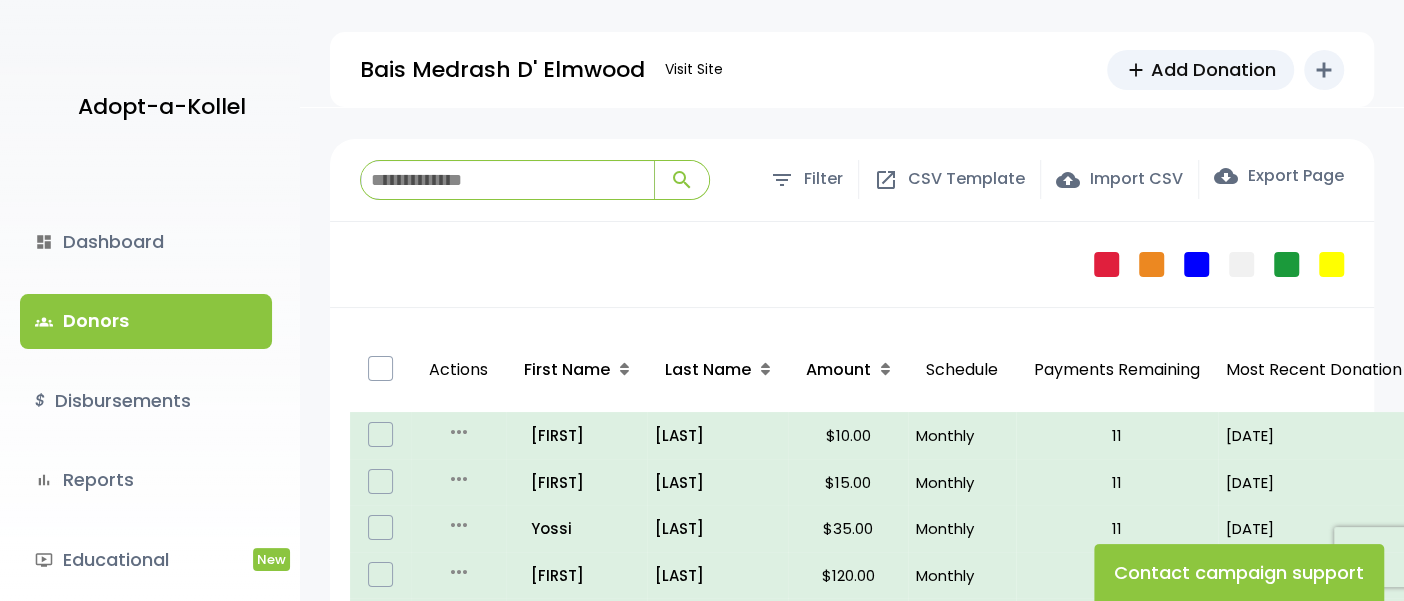 click at bounding box center [507, 180] 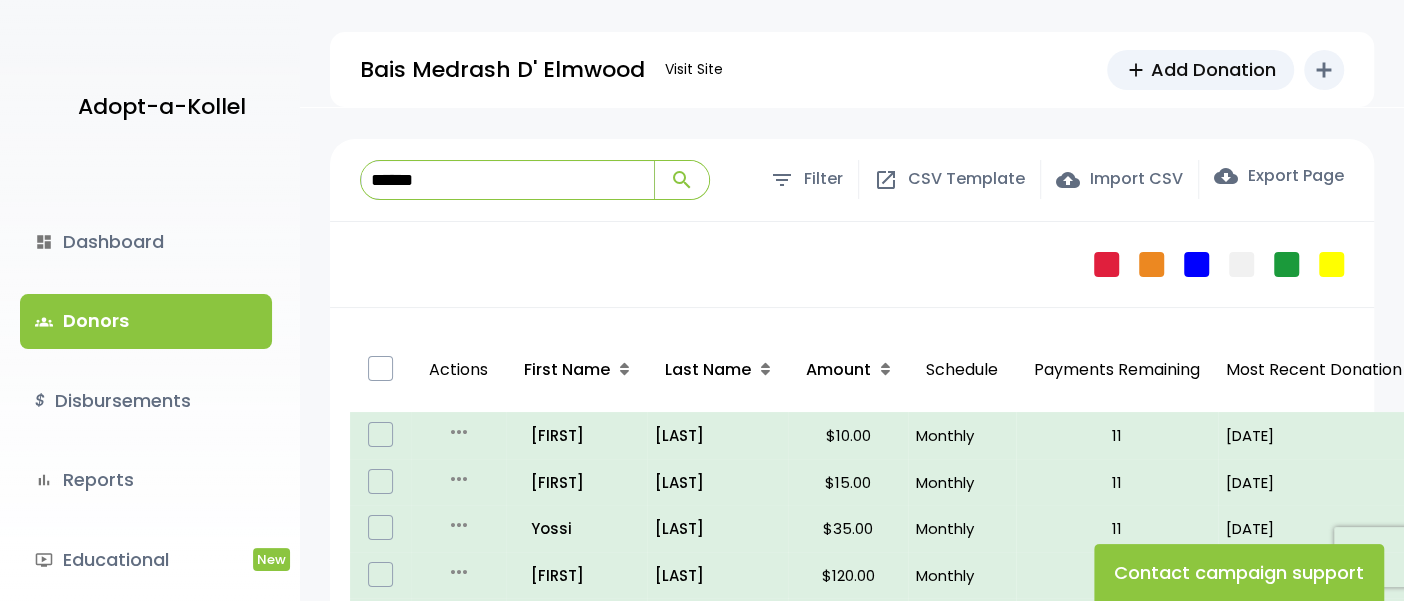 type on "******" 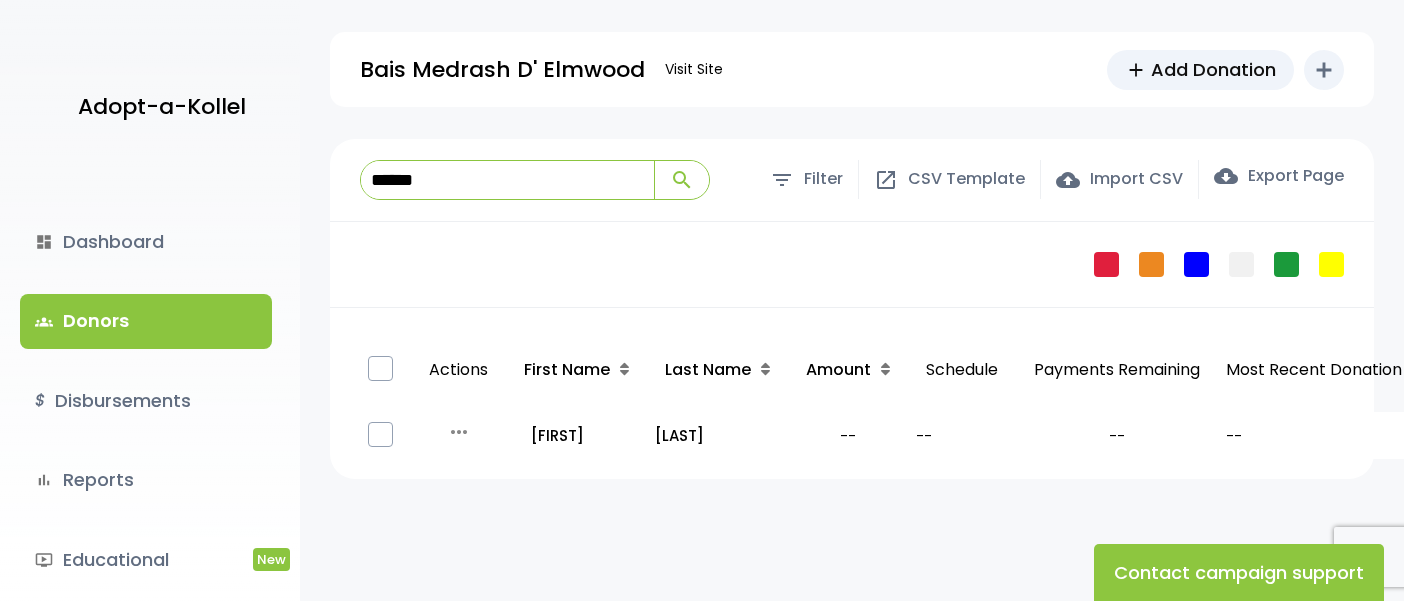 scroll, scrollTop: 0, scrollLeft: 0, axis: both 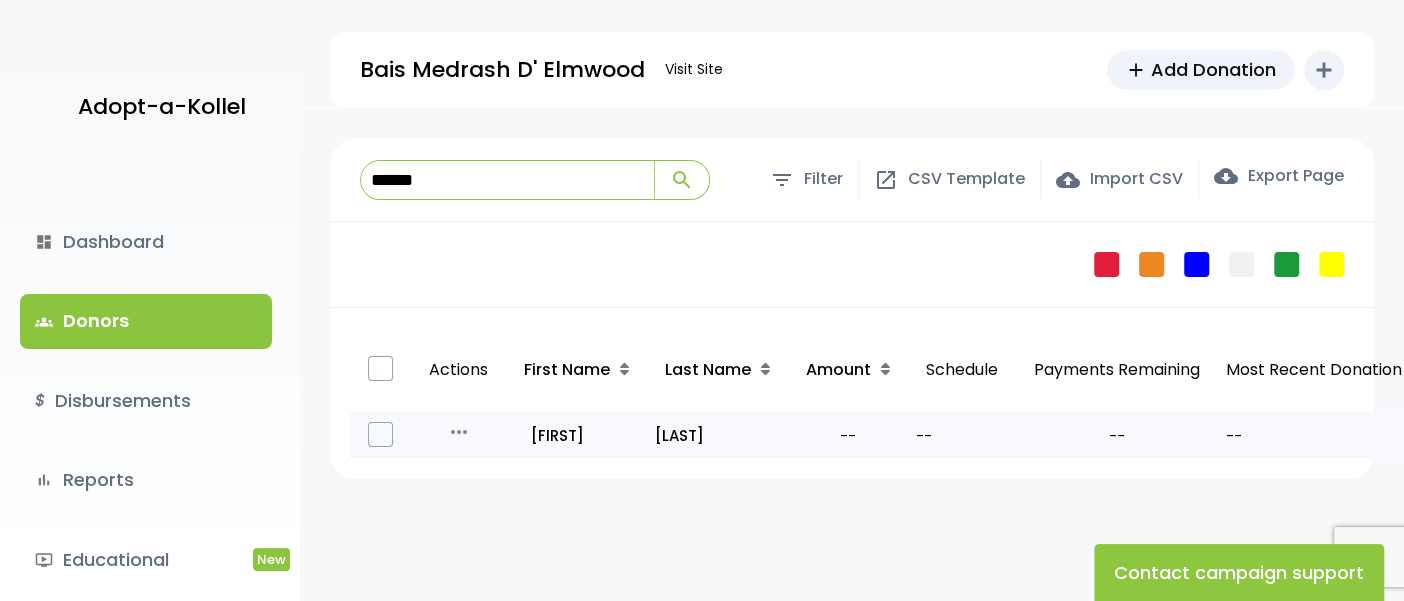 click on "more_horiz" at bounding box center [459, 432] 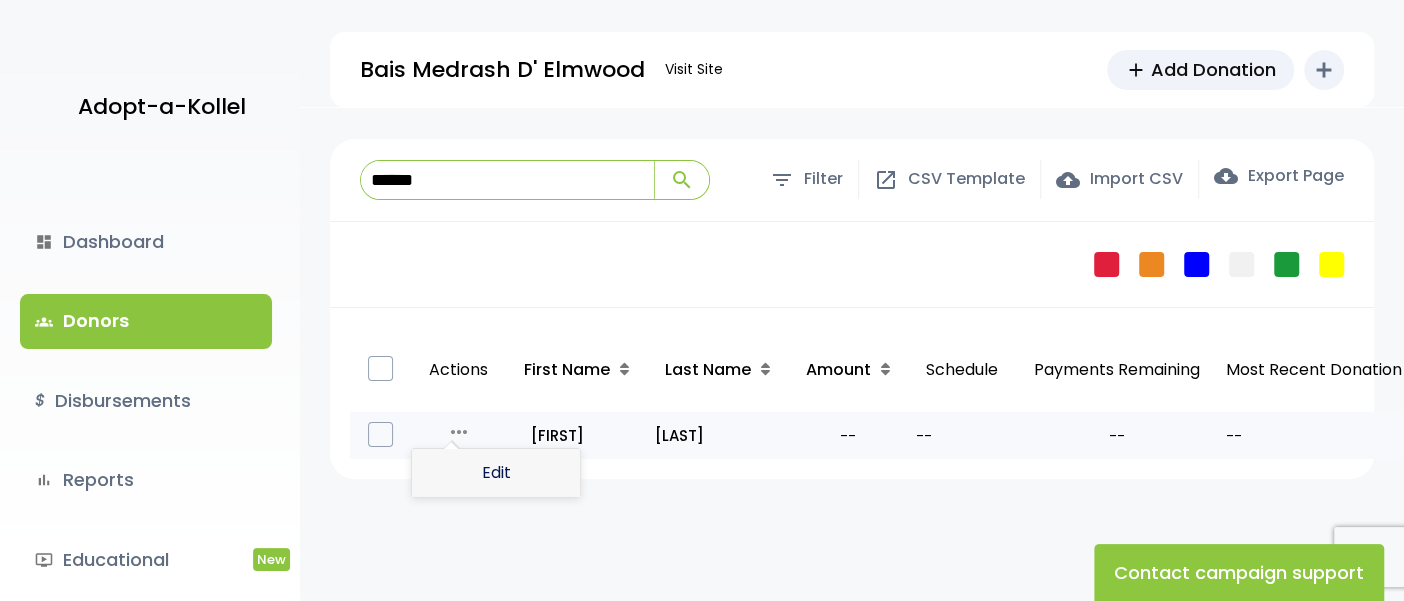 click on "Edit" at bounding box center [496, 473] 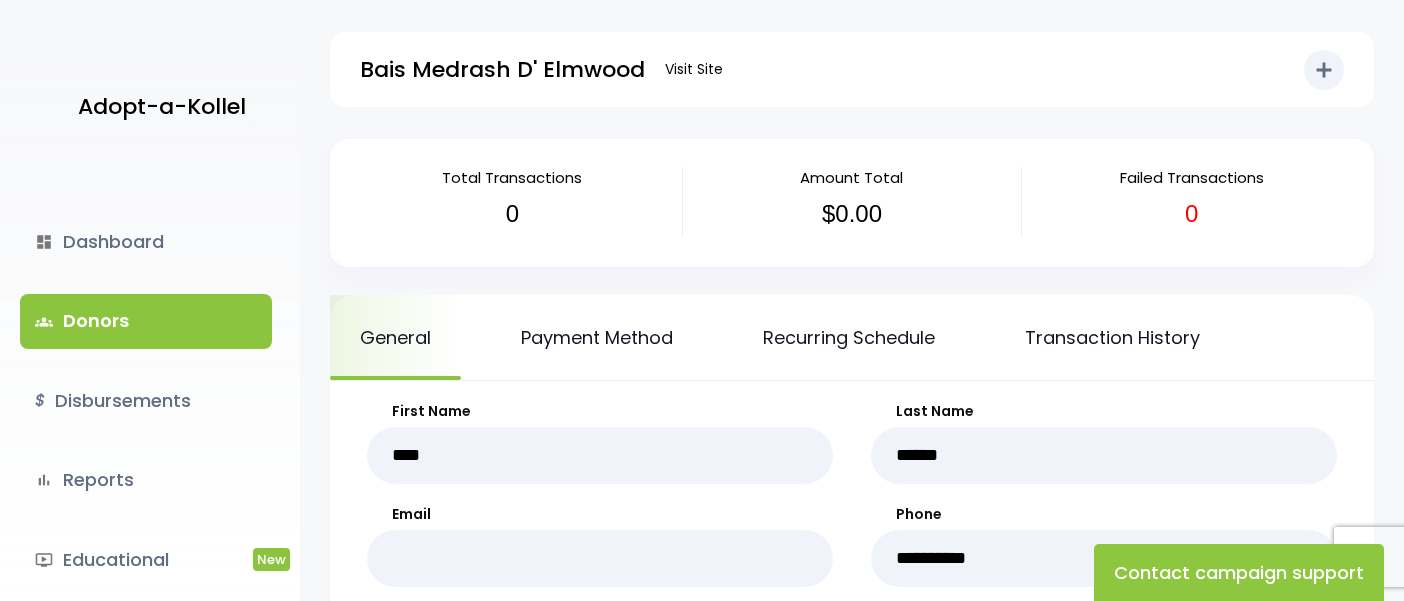 scroll, scrollTop: 0, scrollLeft: 0, axis: both 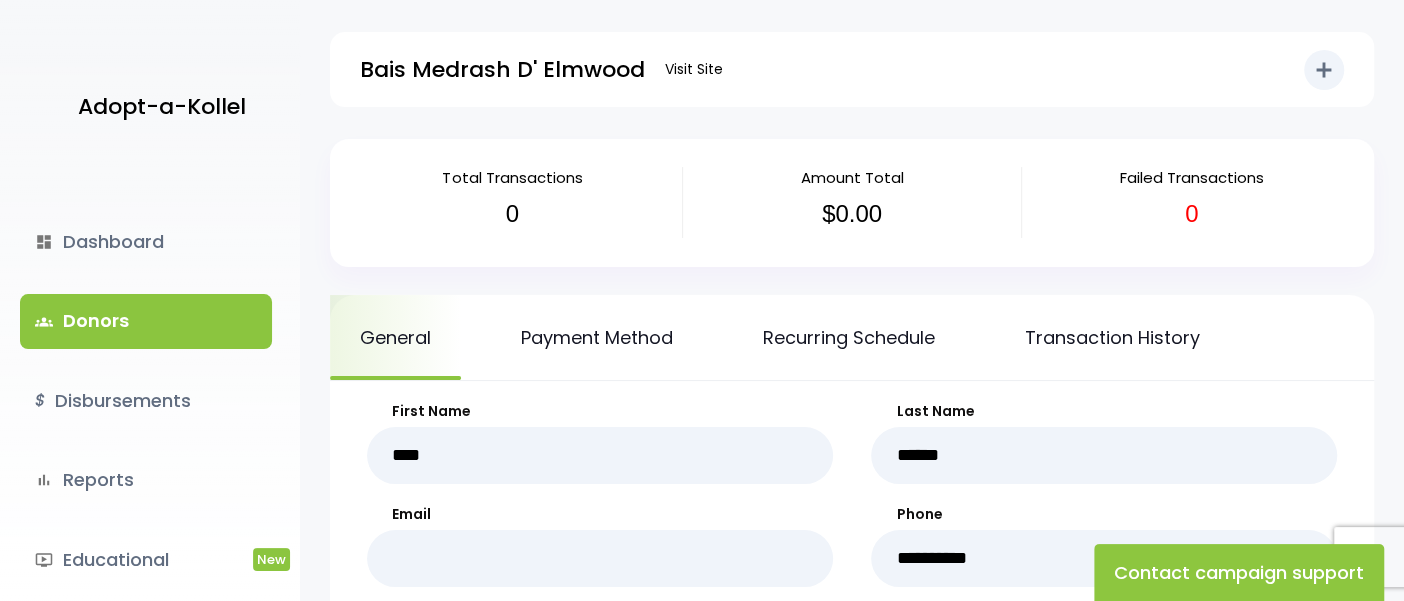 click on "groups Donors" at bounding box center [146, 321] 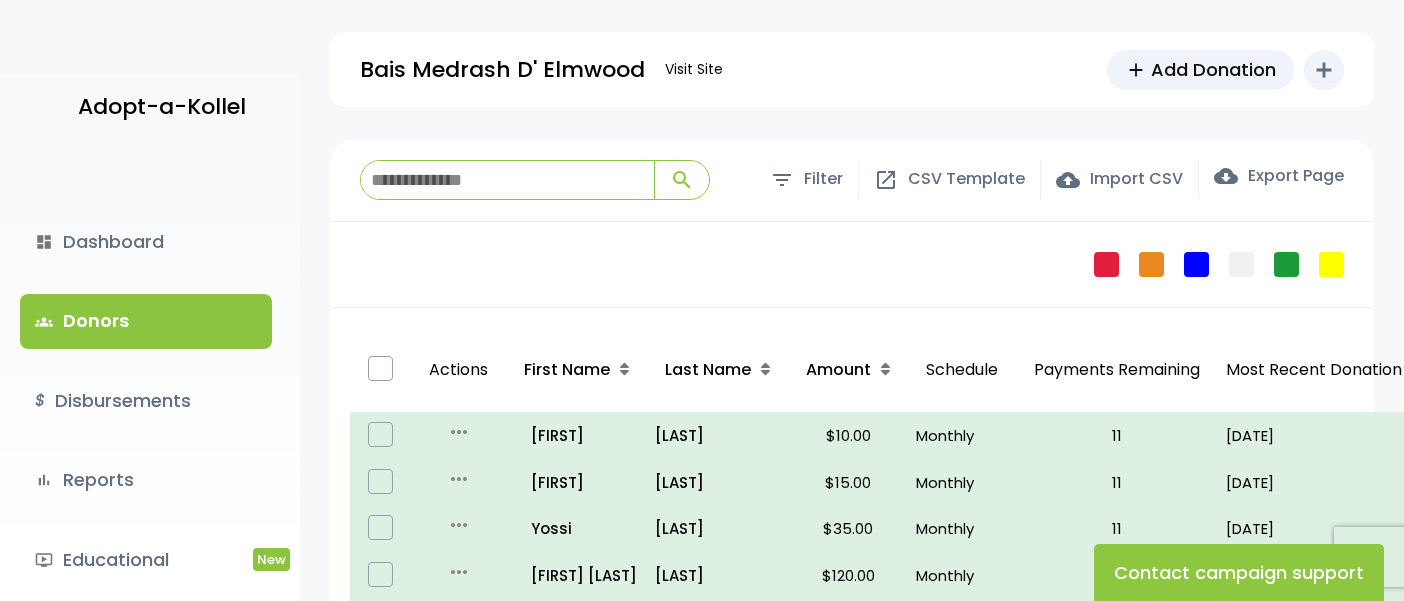 scroll, scrollTop: 0, scrollLeft: 0, axis: both 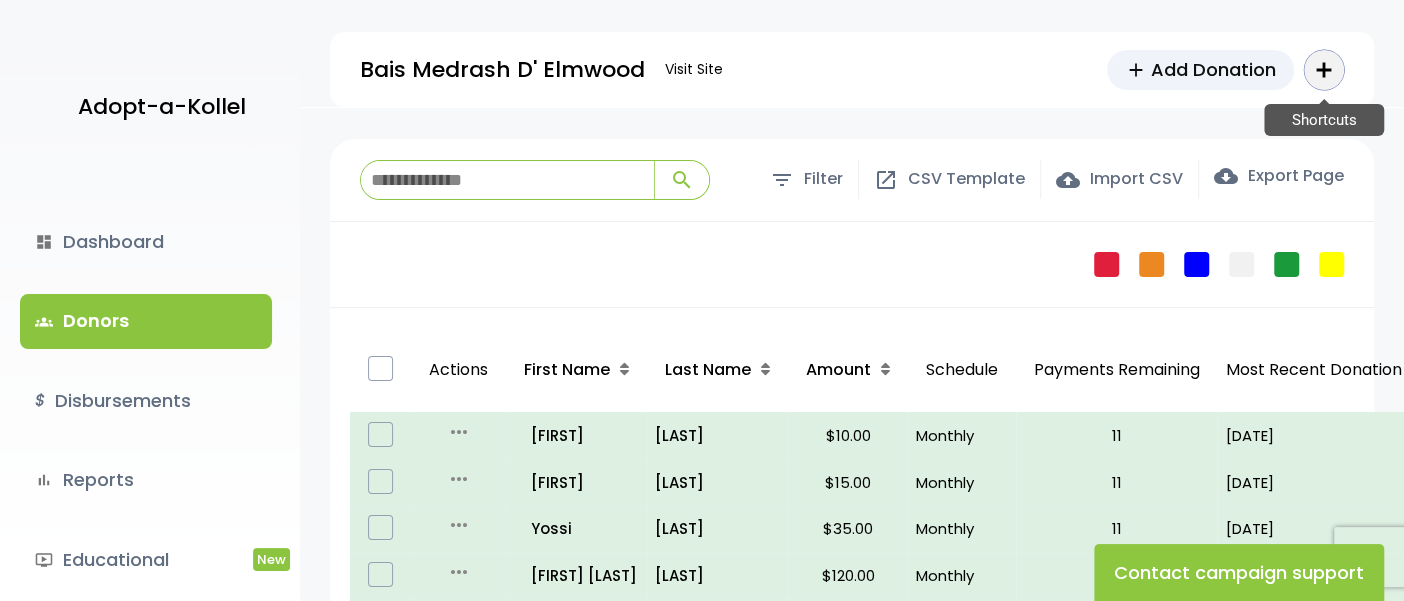 click on "add" at bounding box center [1324, 70] 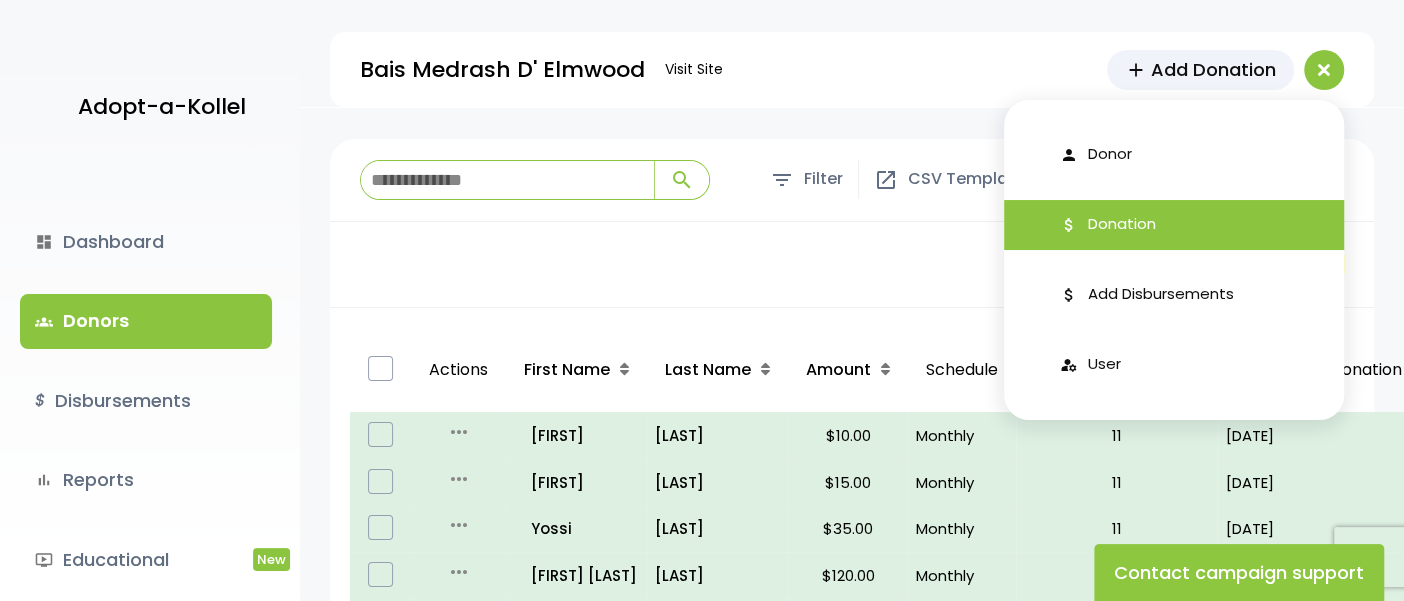 click on "attach_money
Donation" at bounding box center [1174, 225] 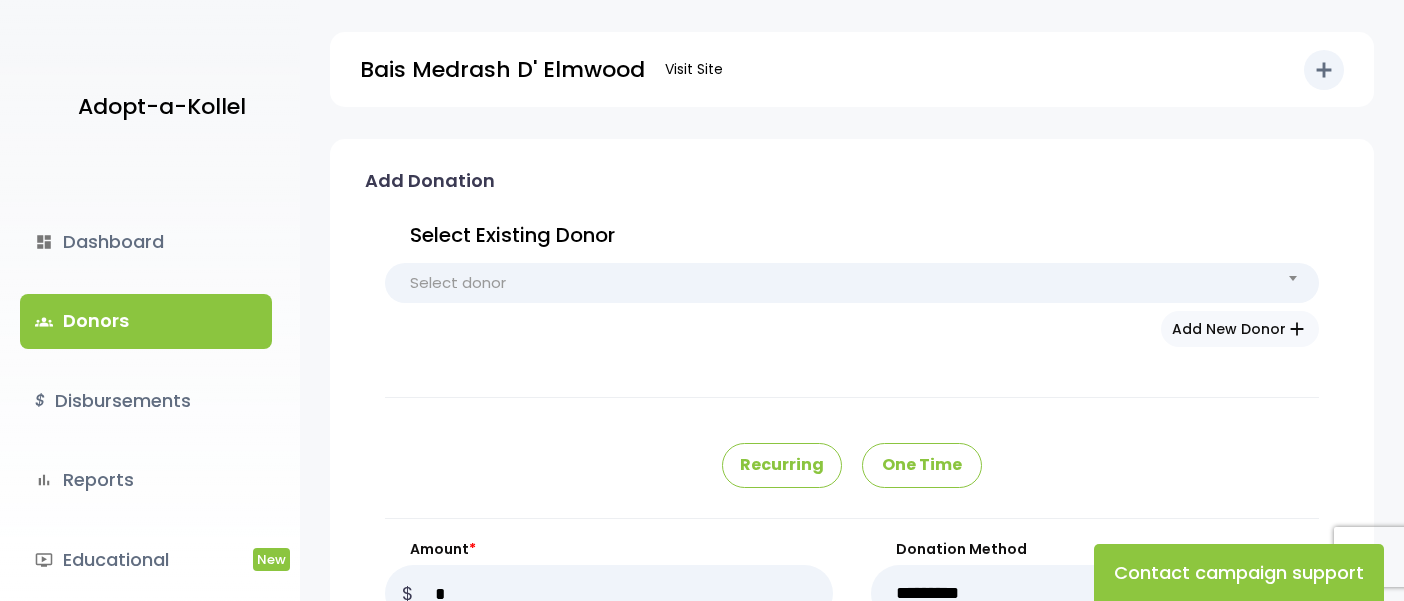 scroll, scrollTop: 0, scrollLeft: 0, axis: both 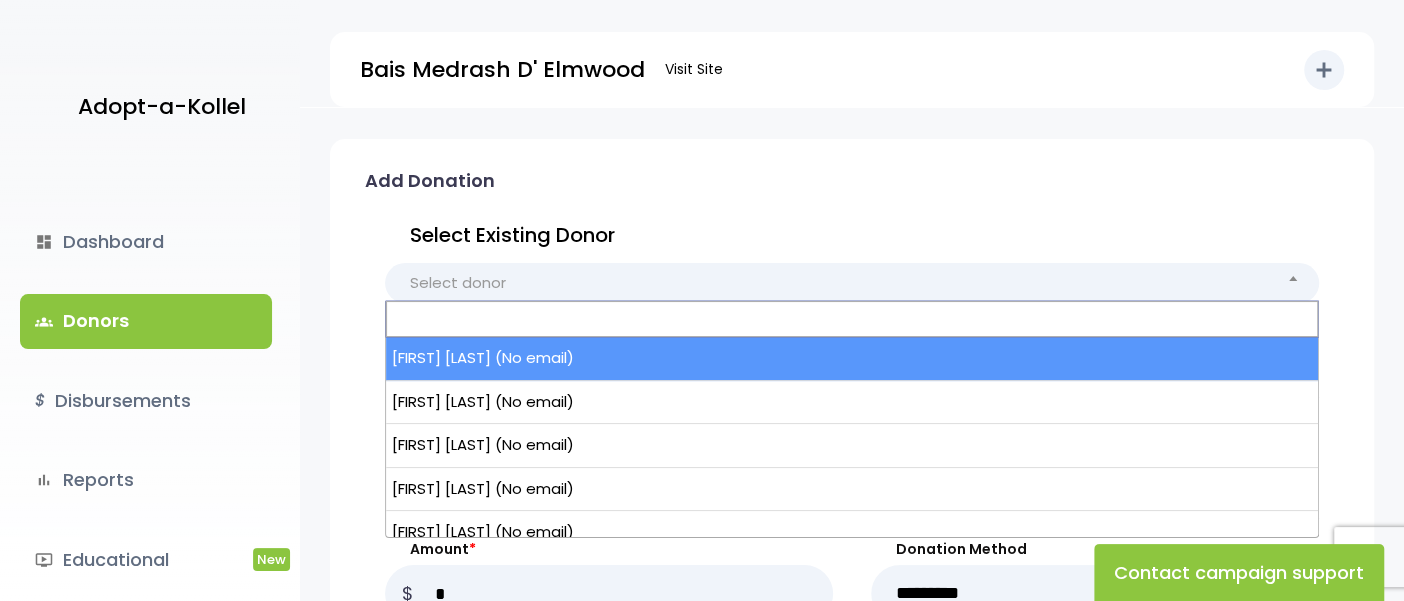 click on "Select donor" at bounding box center [852, 283] 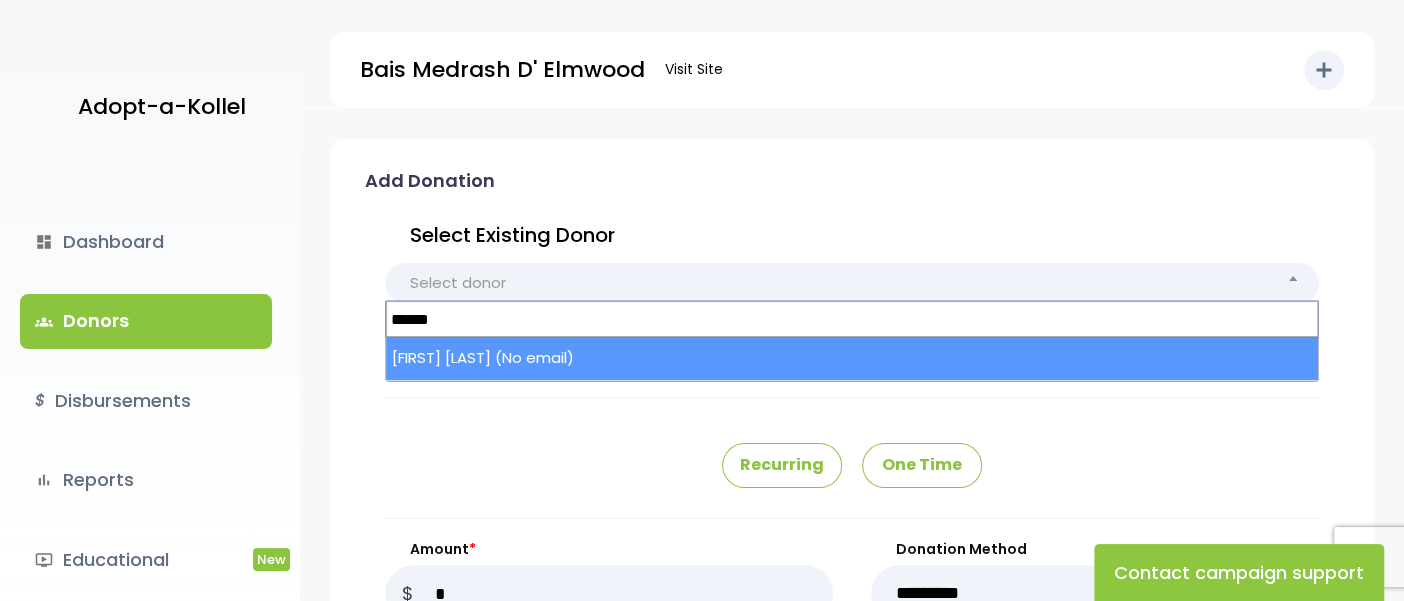 type on "******" 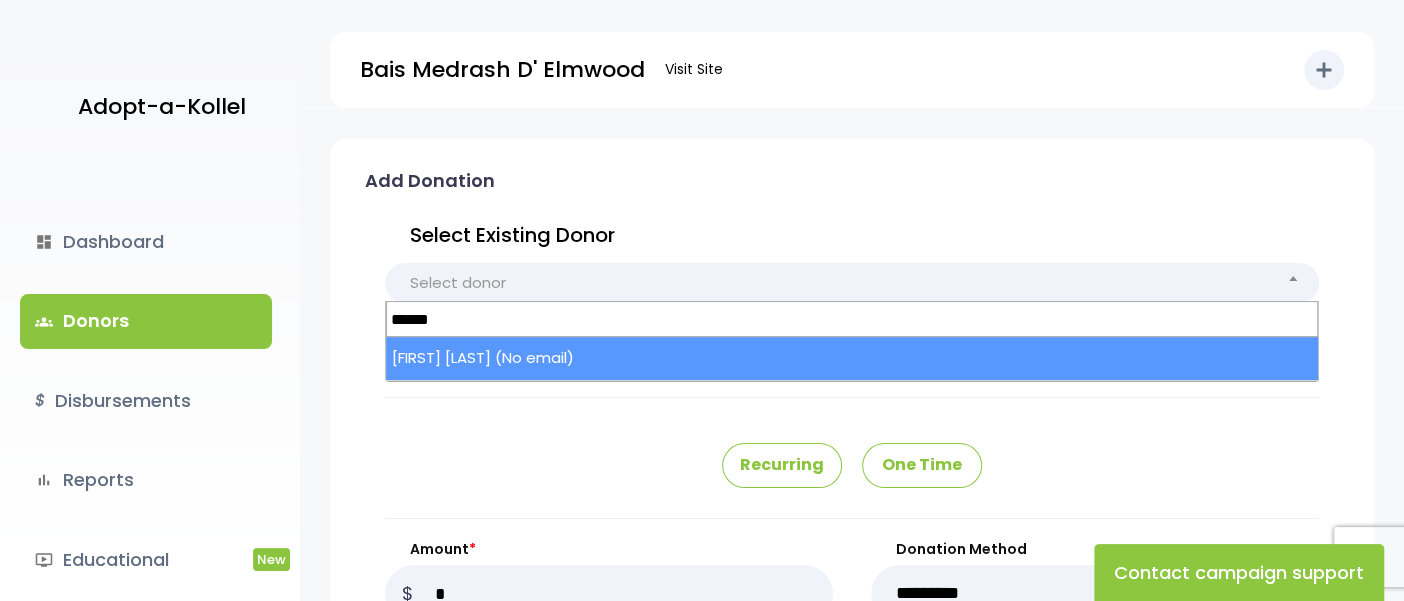 select on "*****" 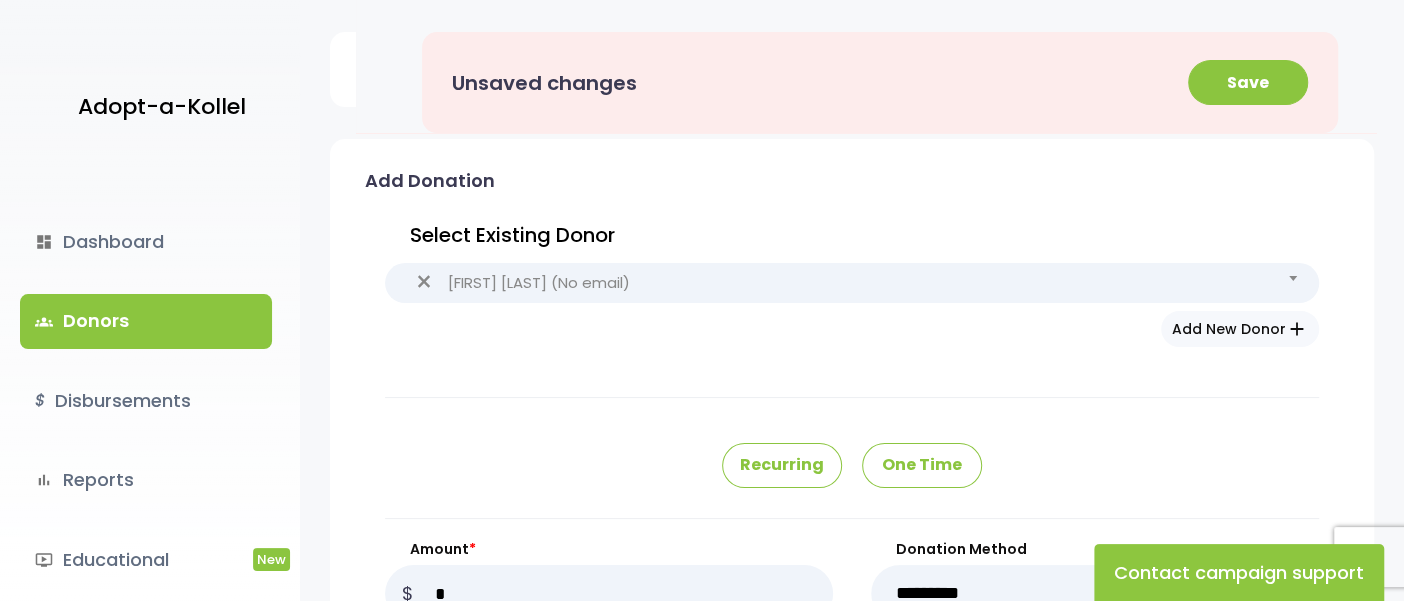 type on "****" 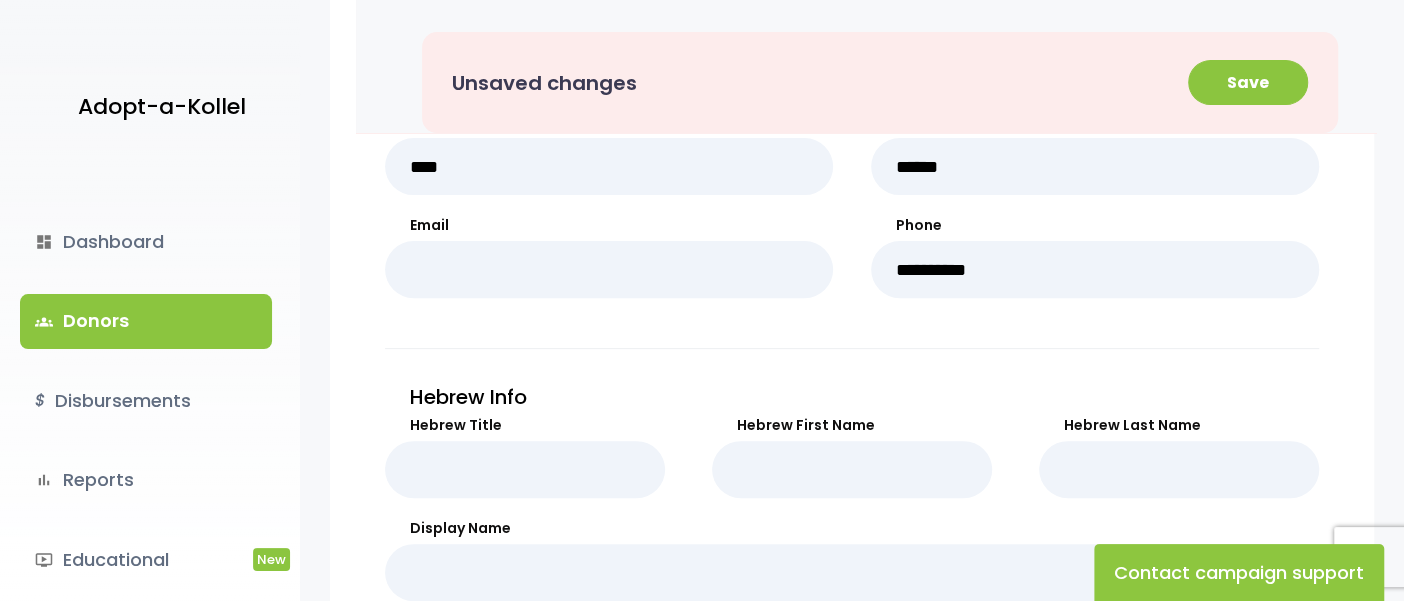 scroll, scrollTop: 370, scrollLeft: 0, axis: vertical 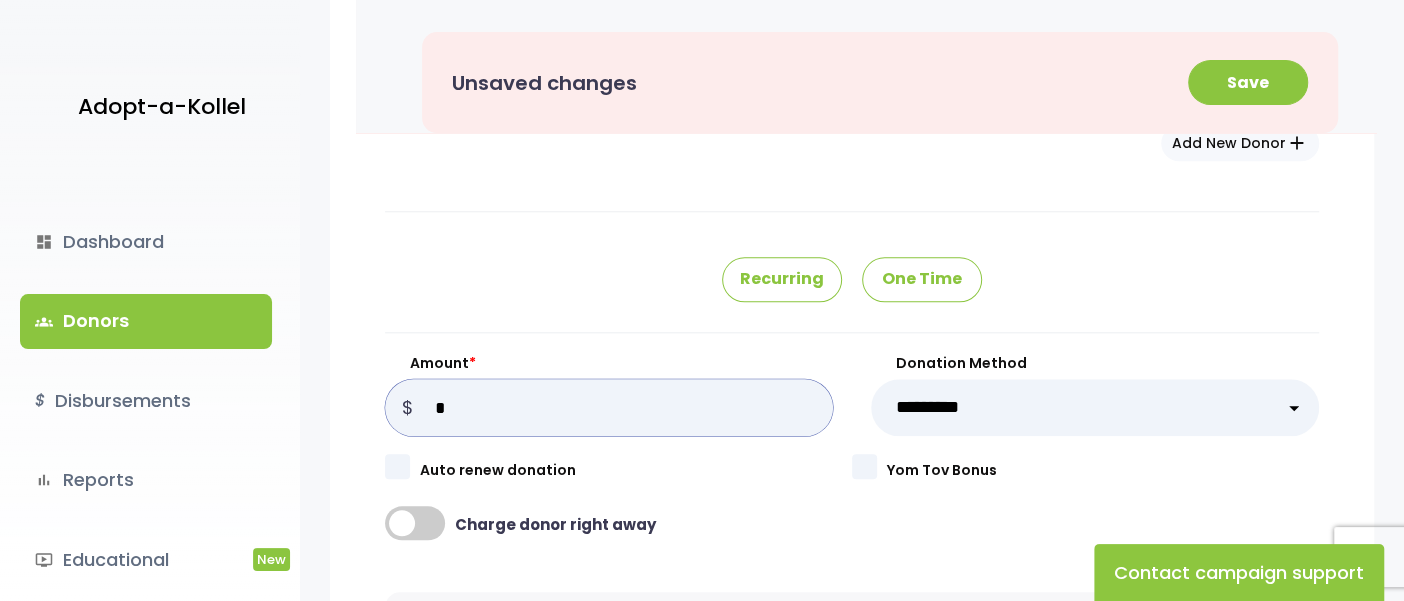 click on "Amount  *" at bounding box center (609, 407) 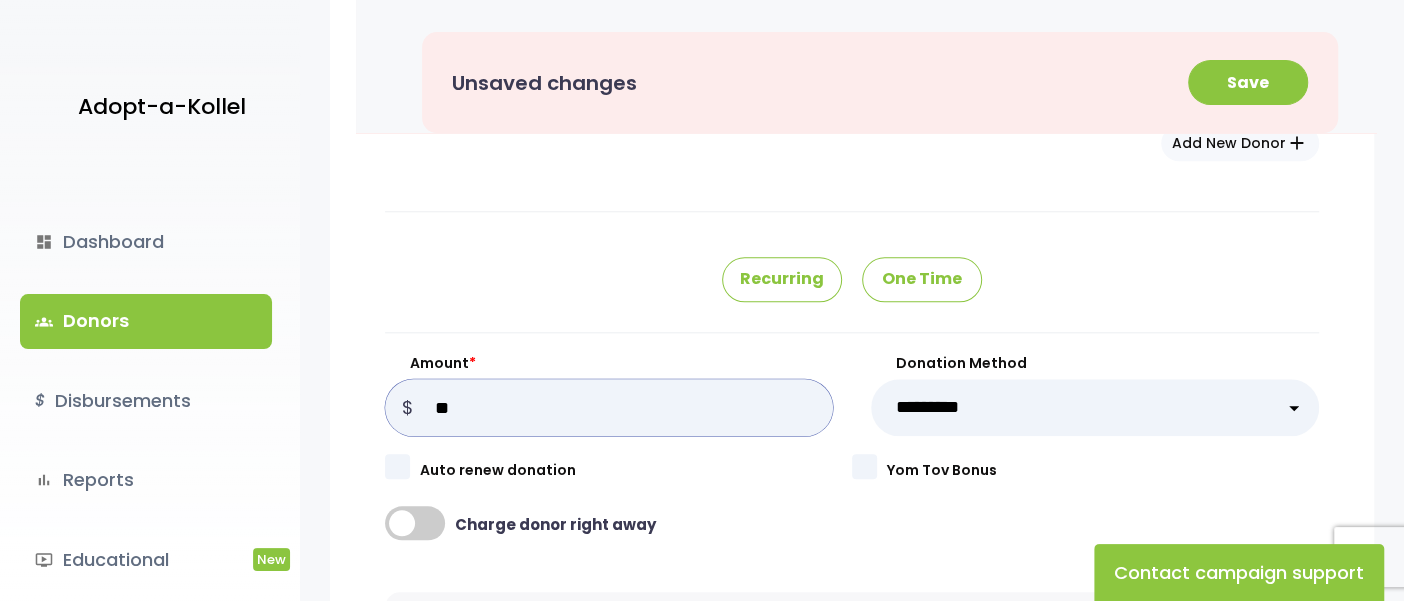 type on "**" 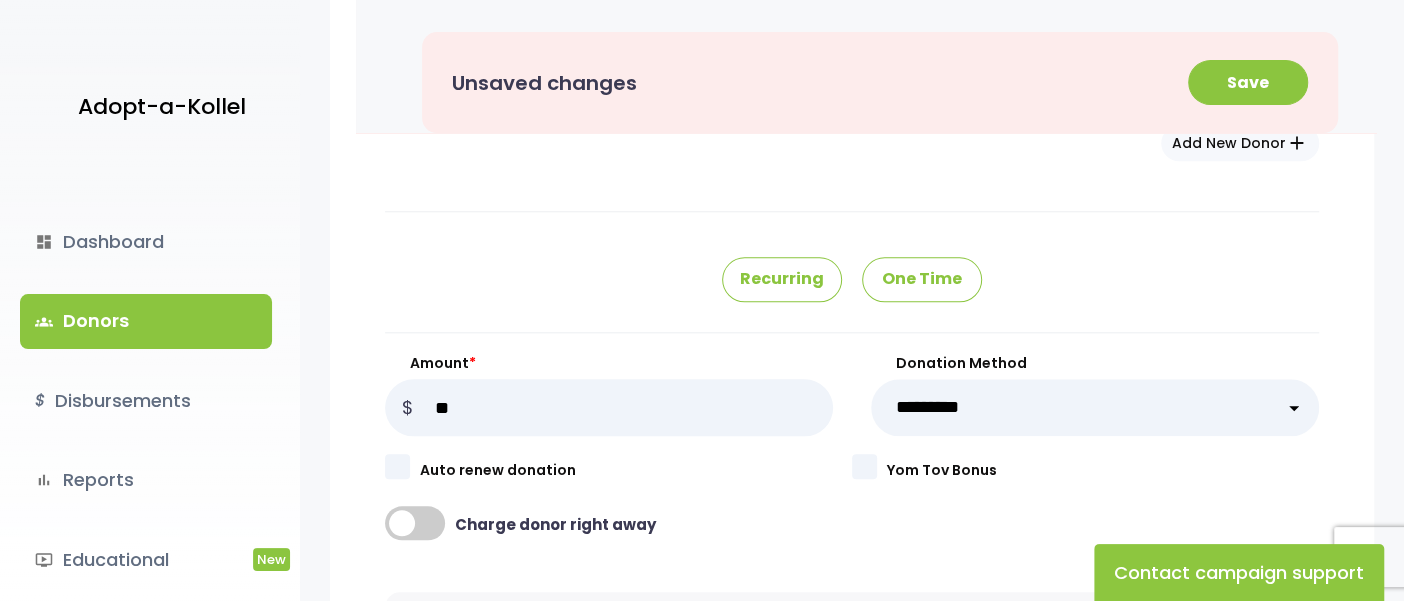 click on "**********" at bounding box center (1095, 407) 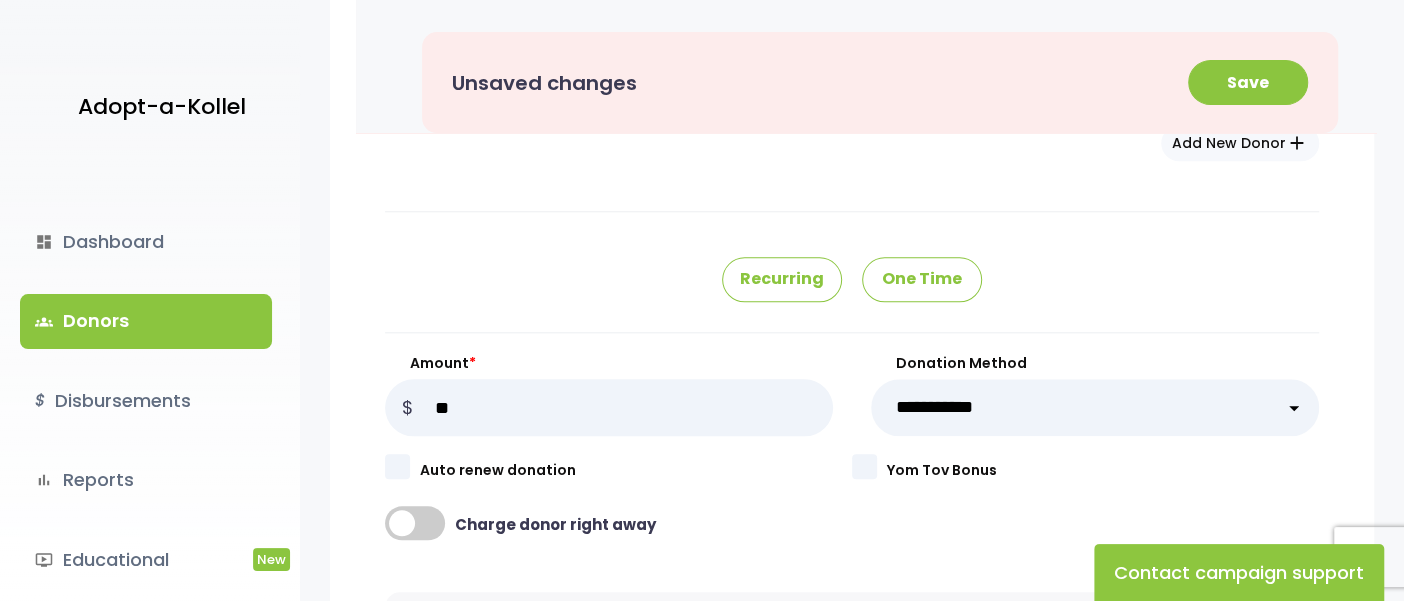 click on "**********" at bounding box center [1095, 407] 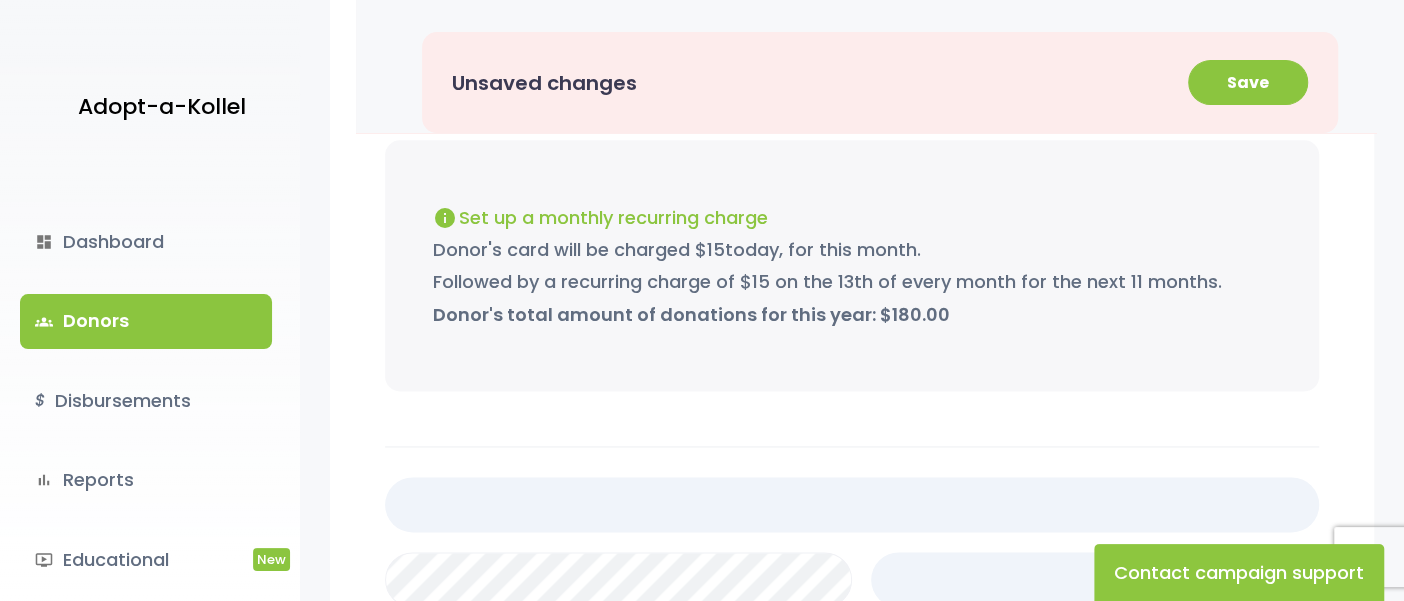 scroll, scrollTop: 1645, scrollLeft: 0, axis: vertical 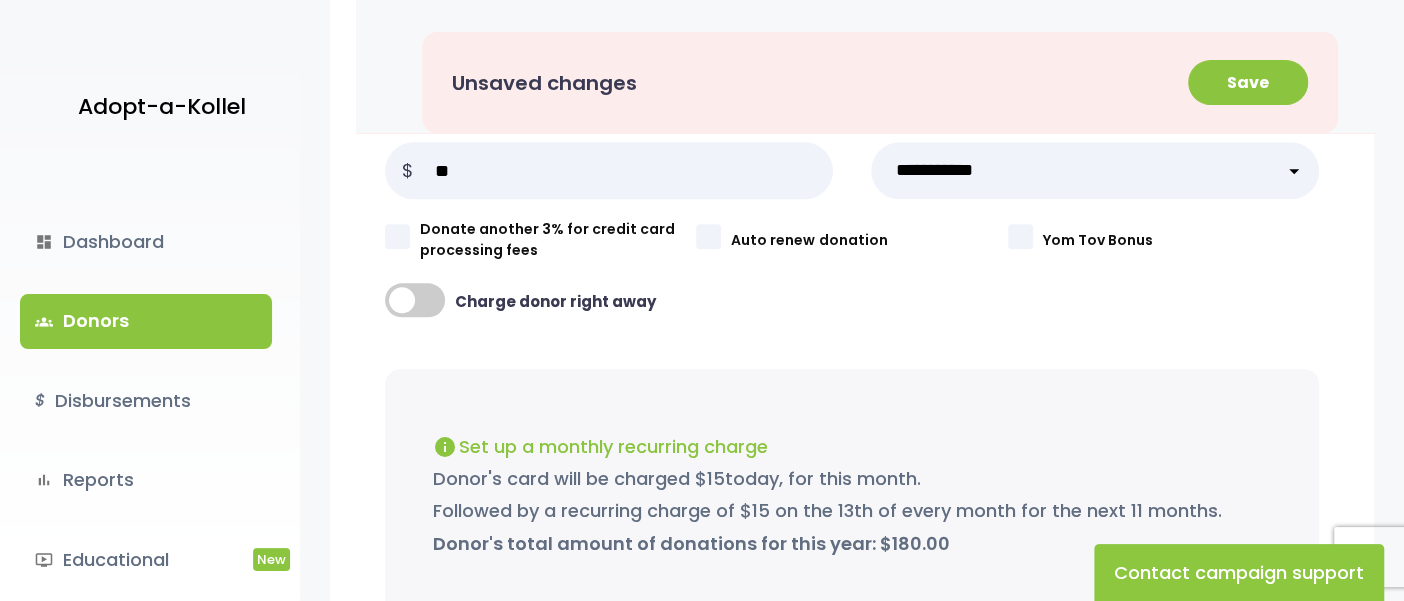 click at bounding box center [415, 300] 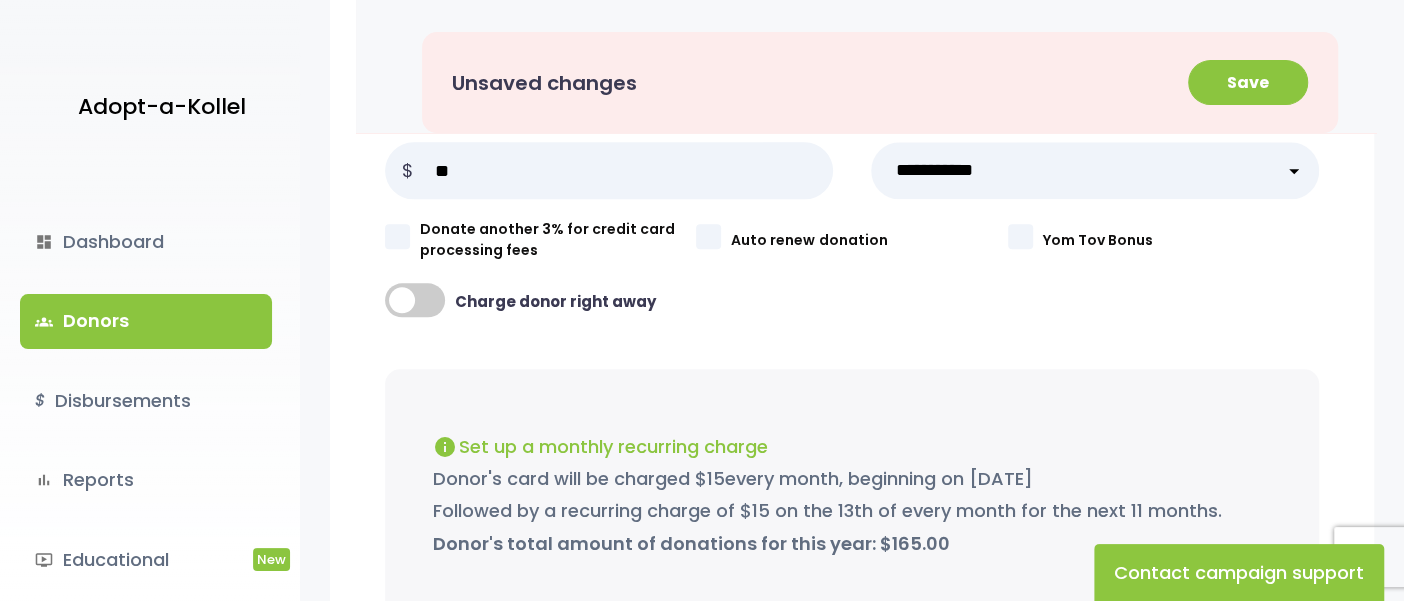click at bounding box center [415, 300] 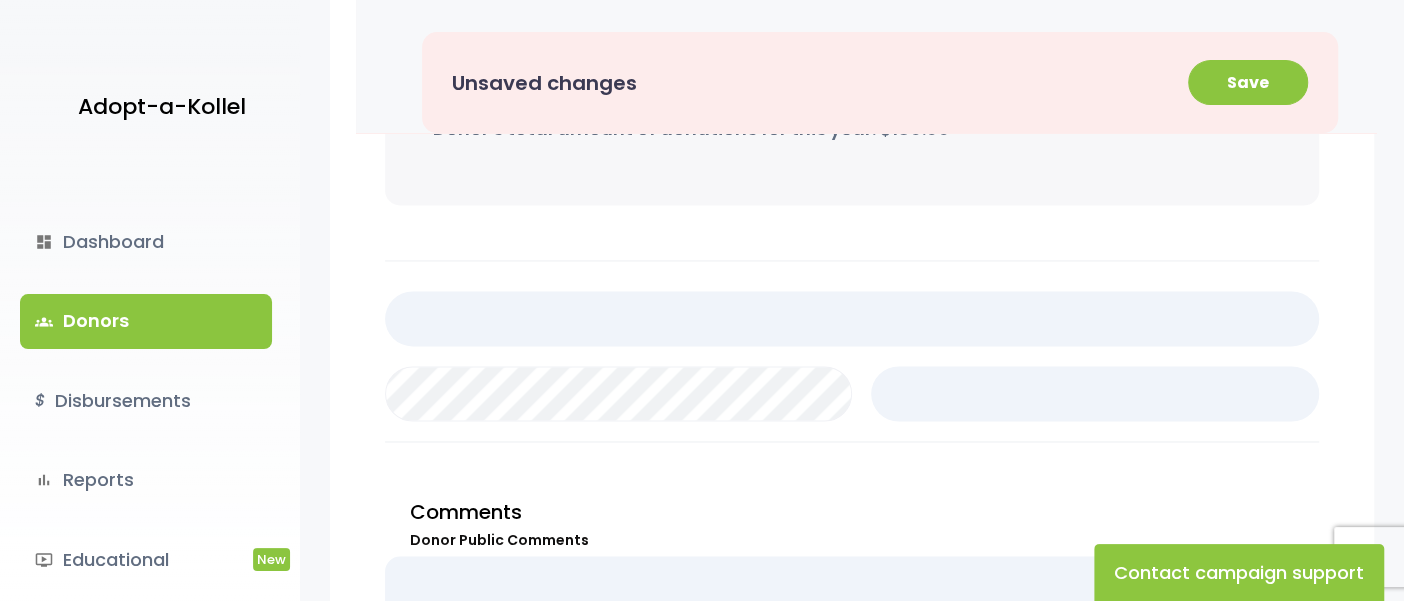 scroll, scrollTop: 1911, scrollLeft: 0, axis: vertical 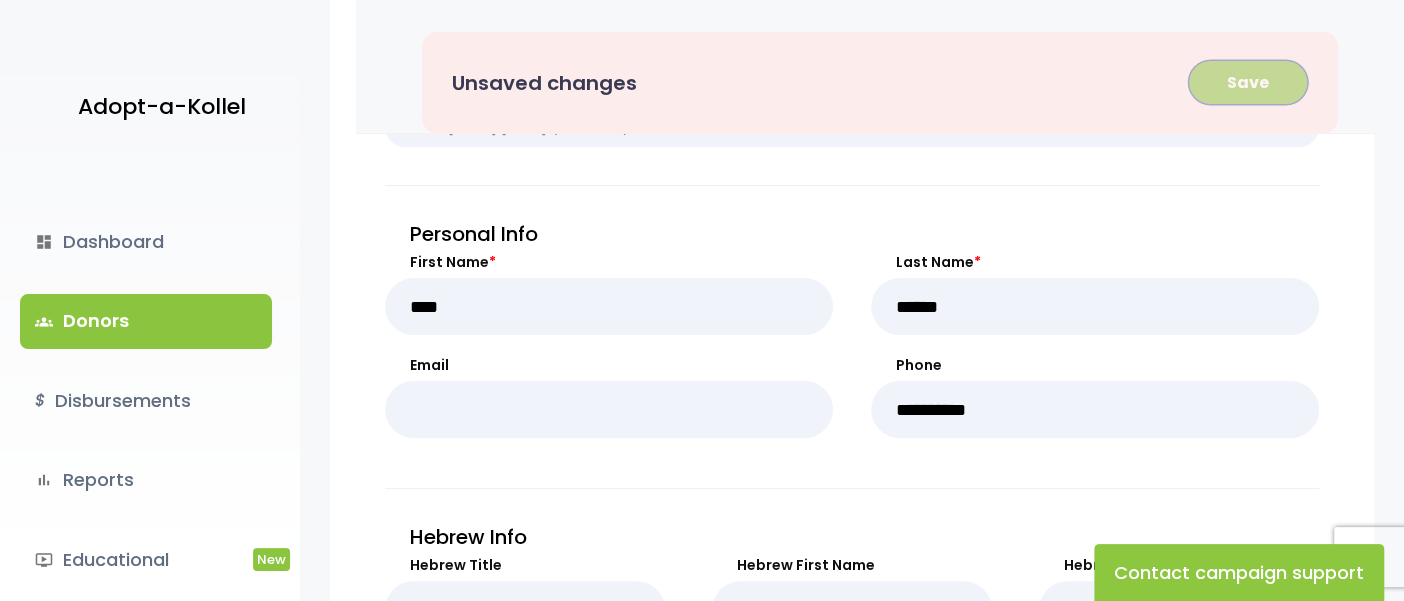 click on "Save" at bounding box center [1248, 82] 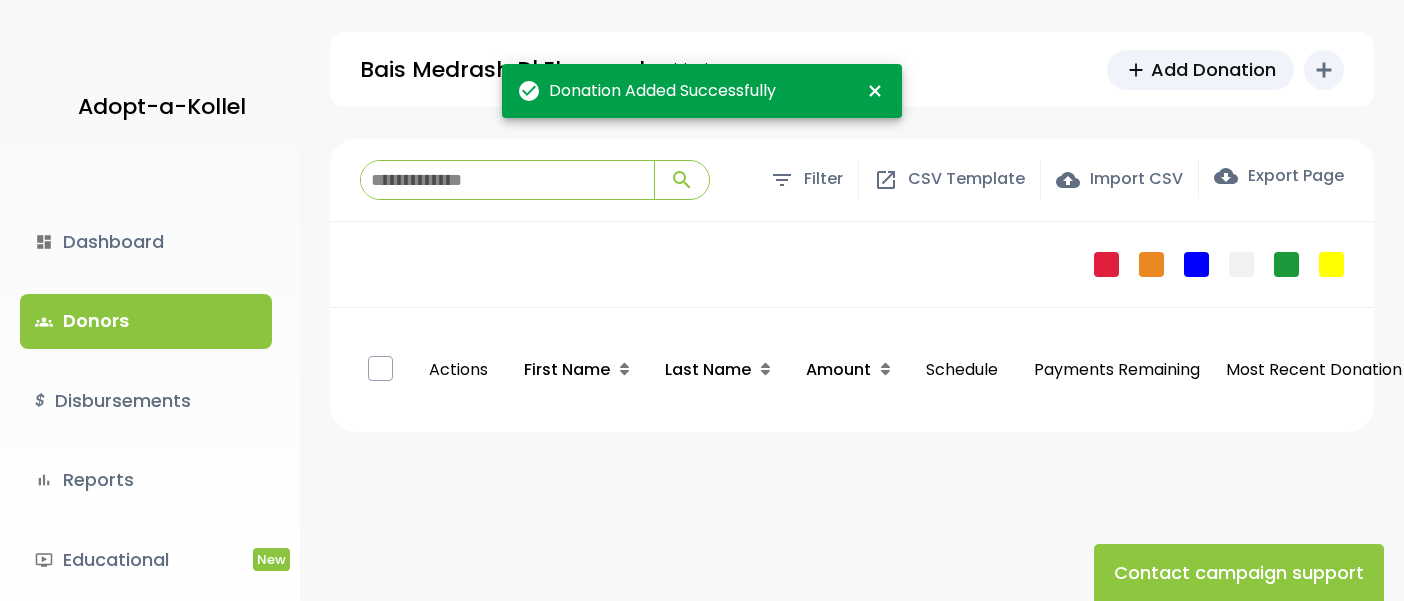 scroll, scrollTop: 0, scrollLeft: 0, axis: both 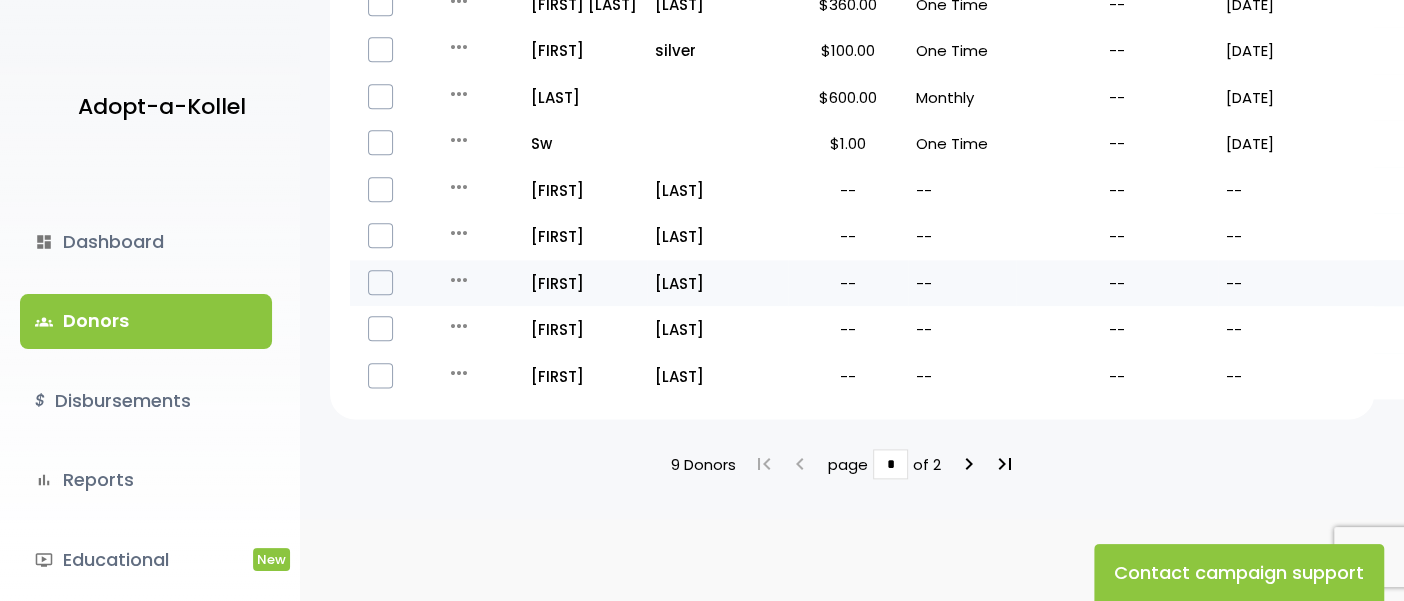 click on "more_horiz" at bounding box center (459, 280) 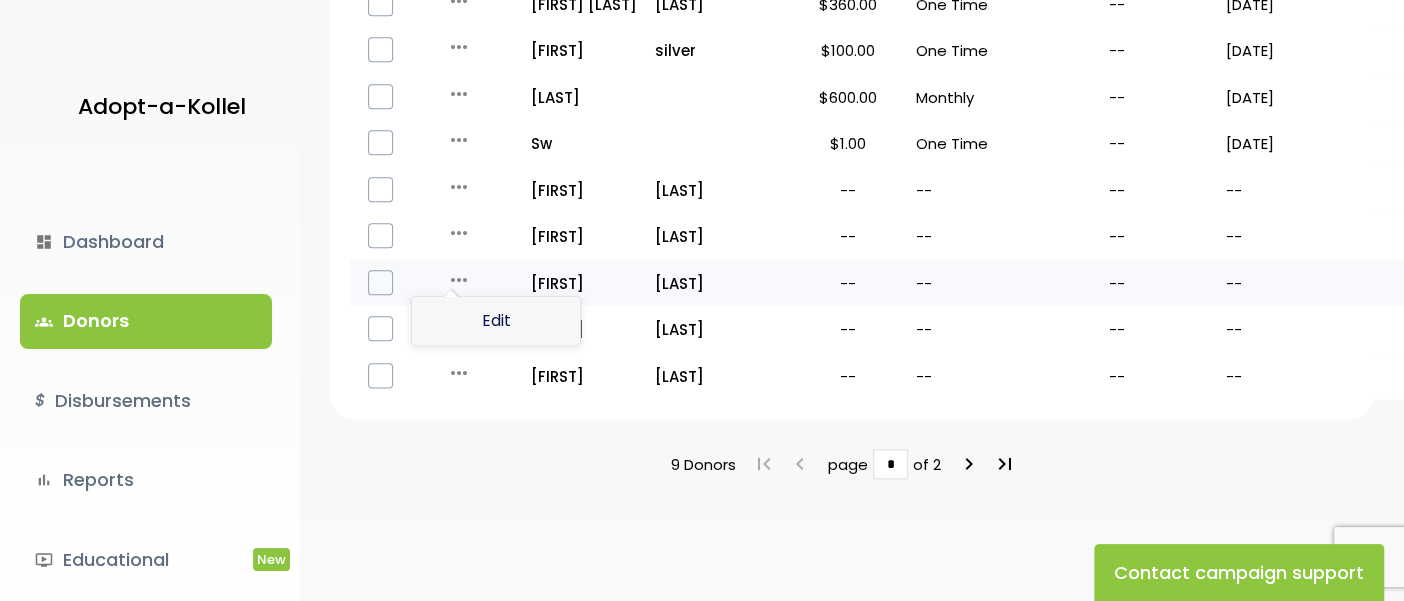 click on "Edit" at bounding box center [496, 321] 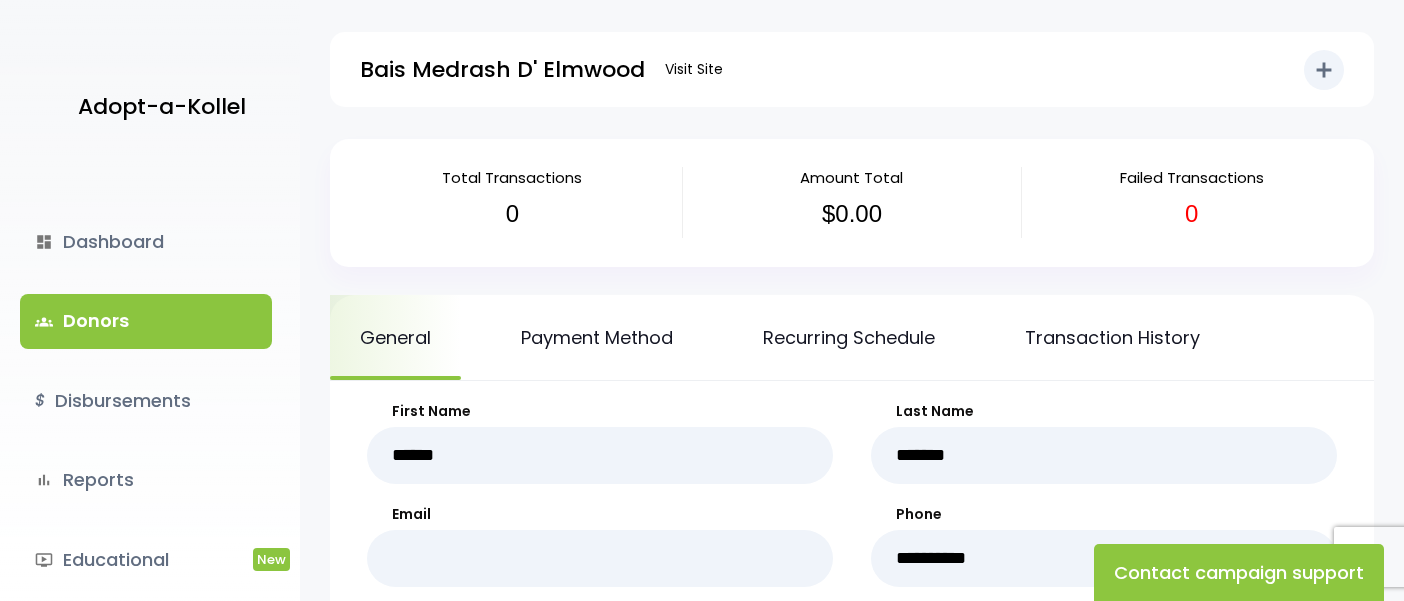 scroll, scrollTop: 0, scrollLeft: 0, axis: both 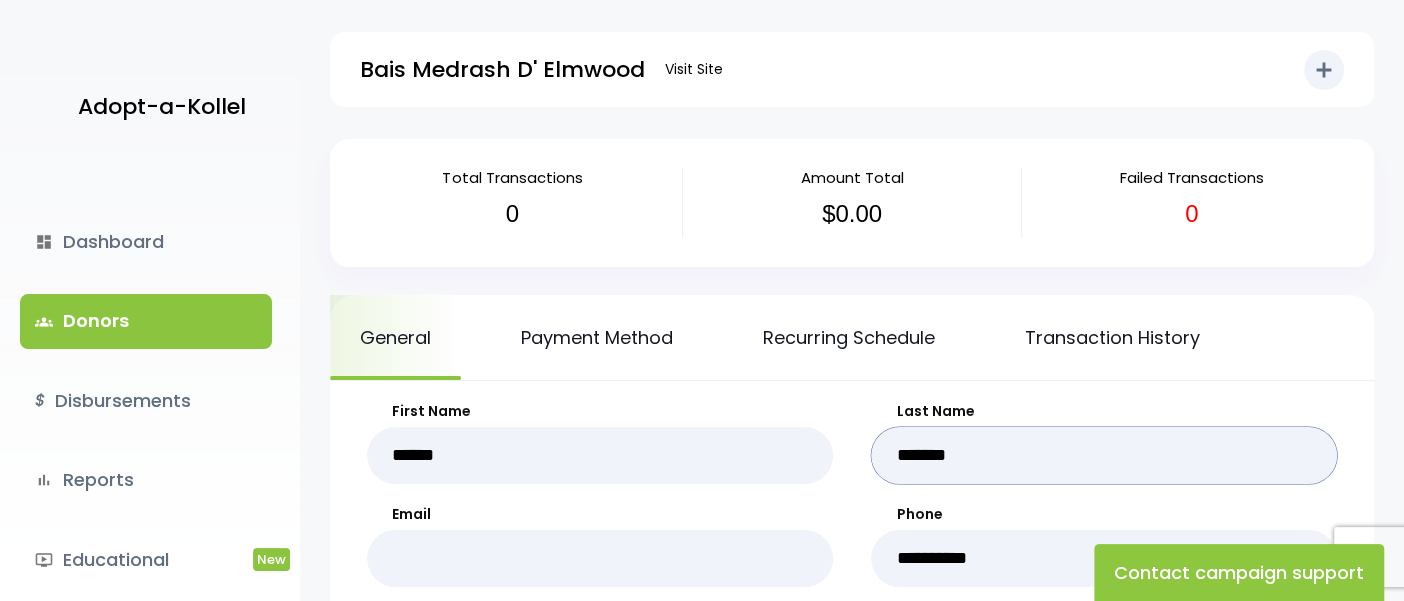 click on "*******" at bounding box center (1104, 455) 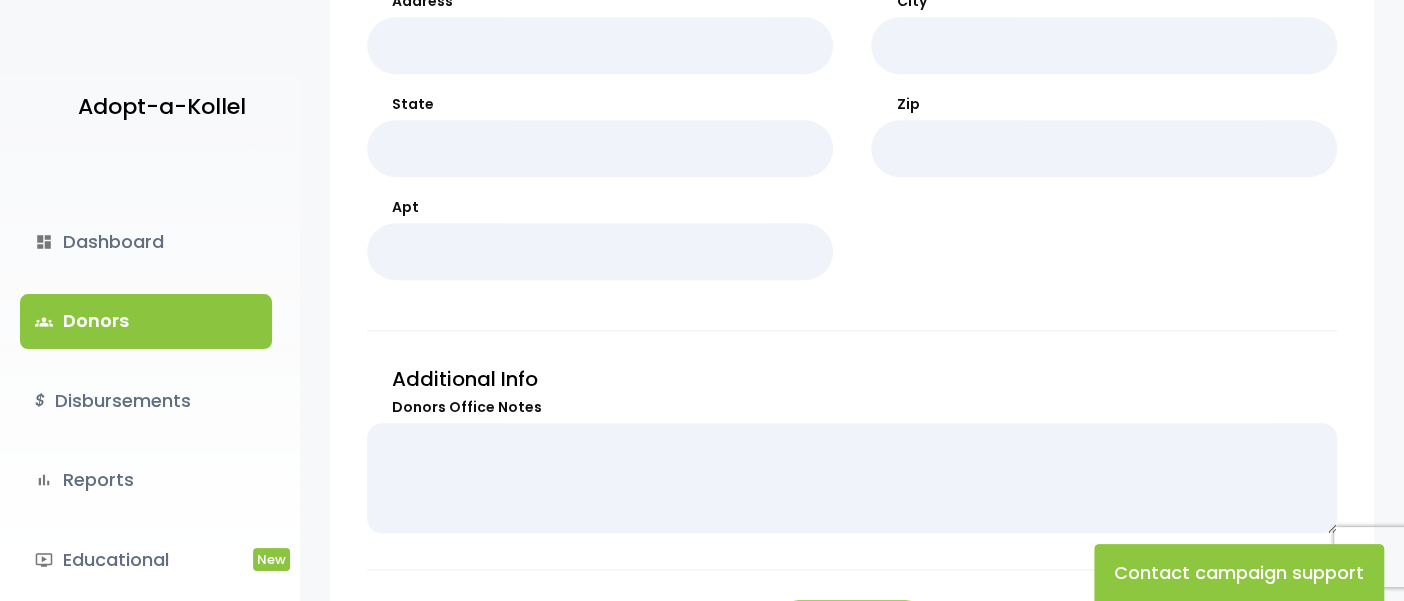 scroll, scrollTop: 1288, scrollLeft: 0, axis: vertical 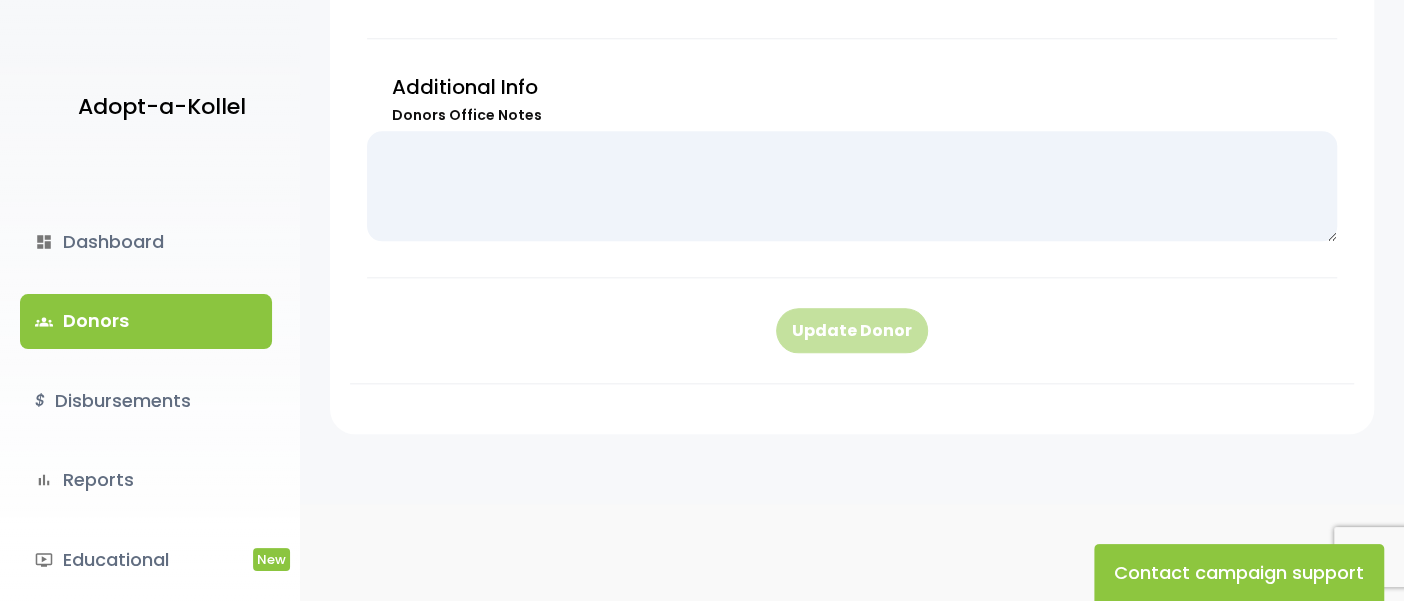 type on "******" 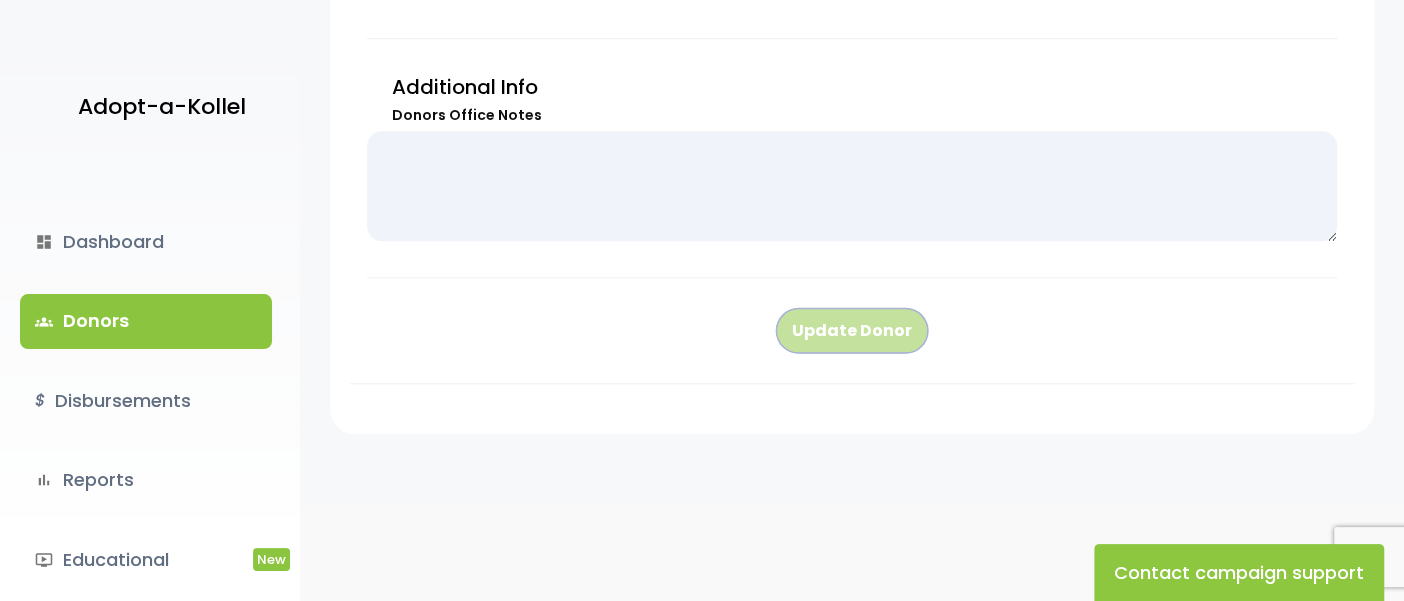 click on "Update Donor" at bounding box center (852, 330) 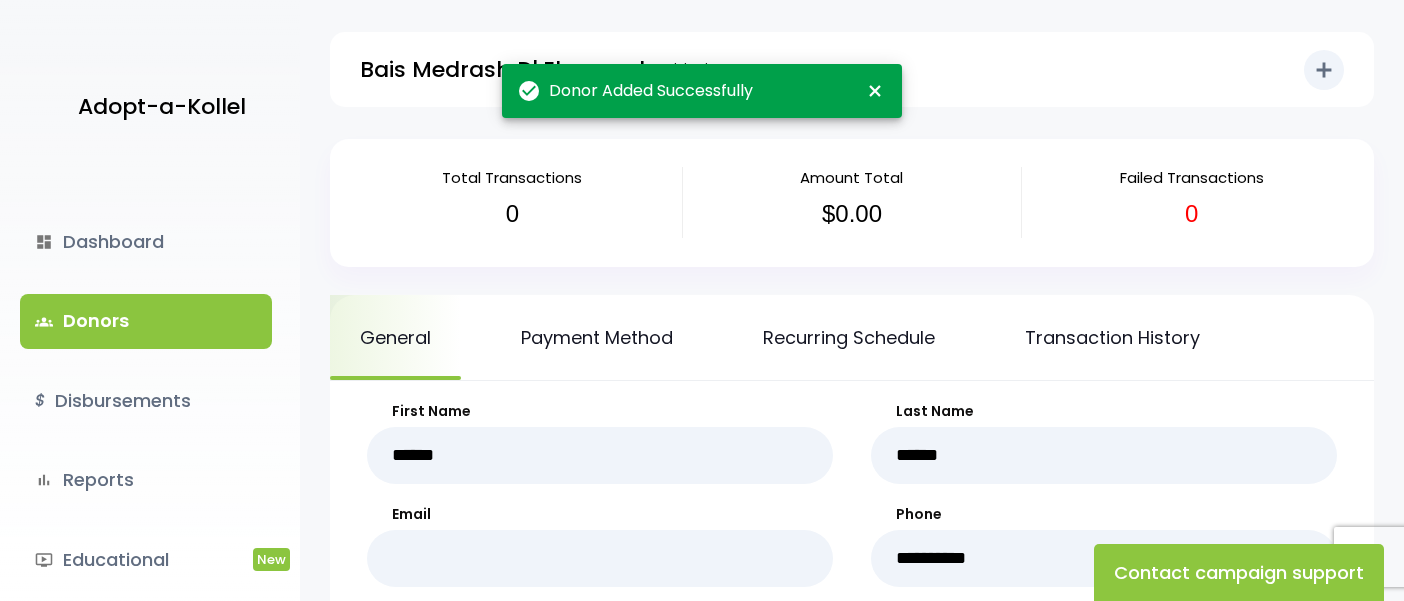 scroll, scrollTop: 0, scrollLeft: 0, axis: both 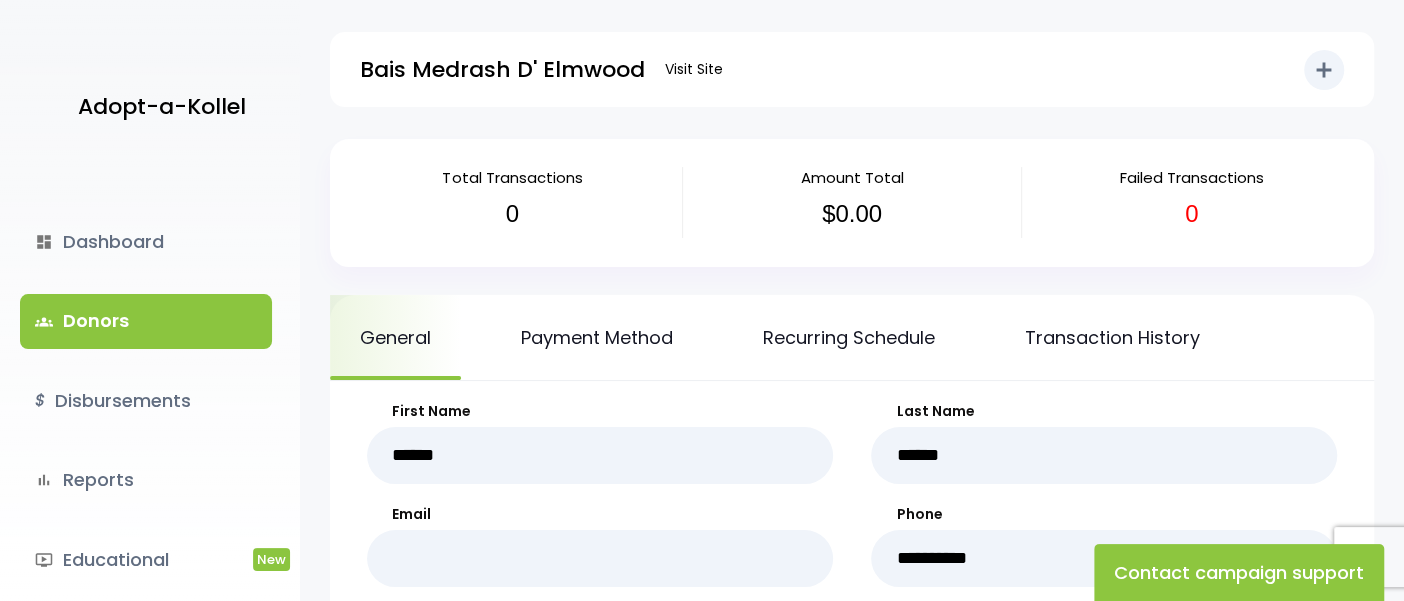 click on "groups Donors" at bounding box center [146, 321] 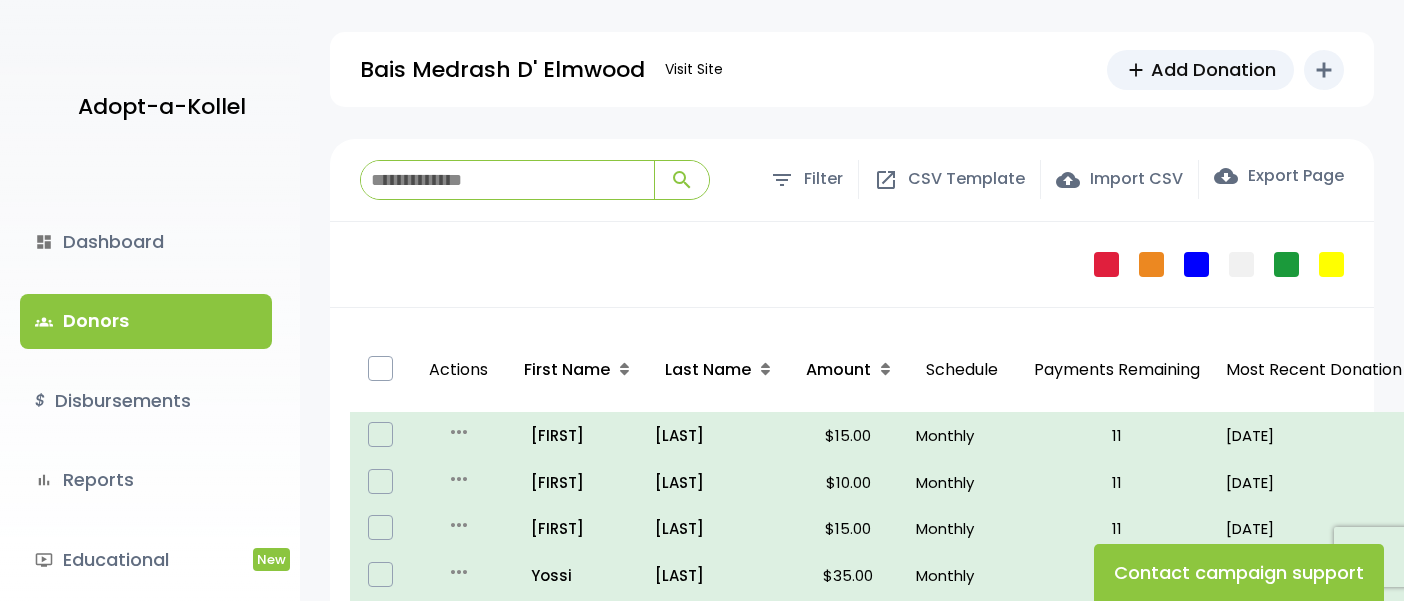 scroll, scrollTop: 0, scrollLeft: 0, axis: both 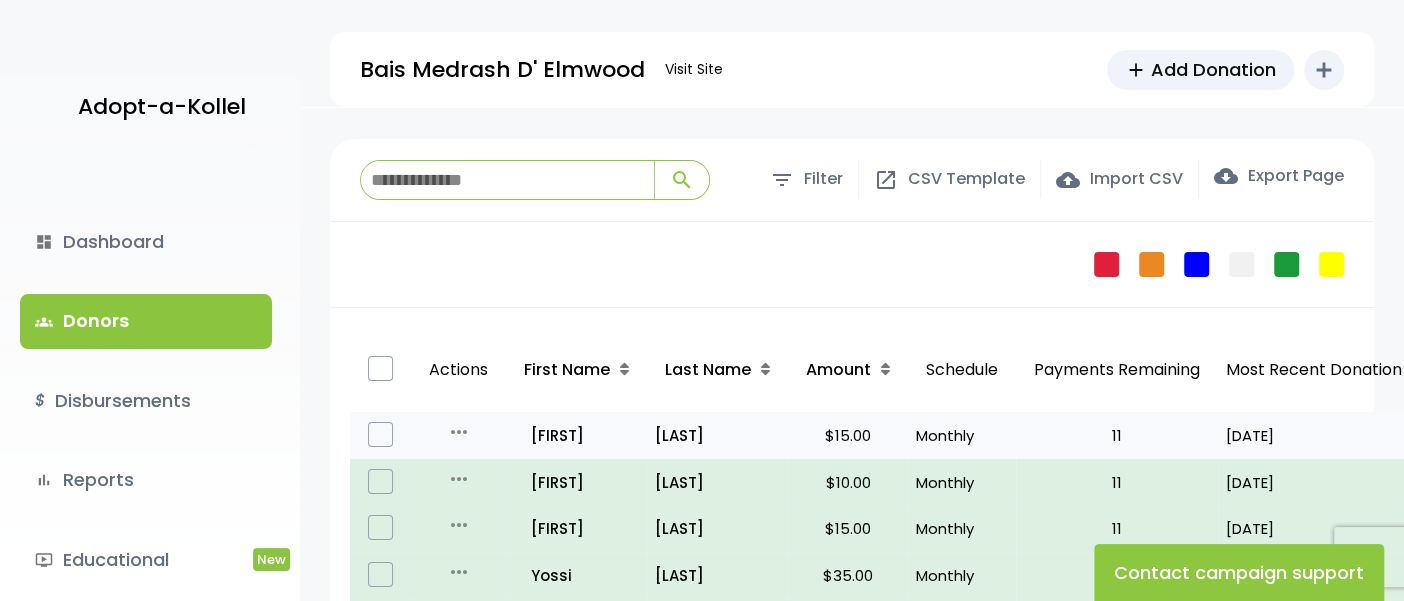 click on "more_horiz" at bounding box center [459, 432] 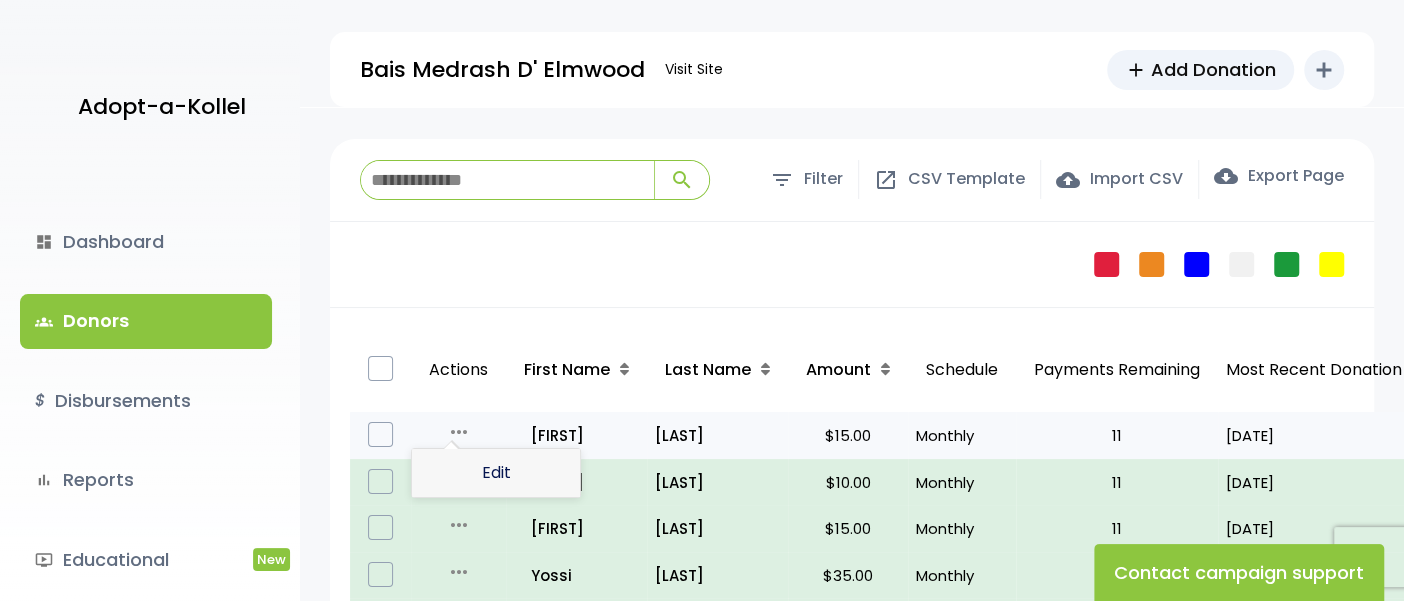 click on "Edit" at bounding box center [496, 473] 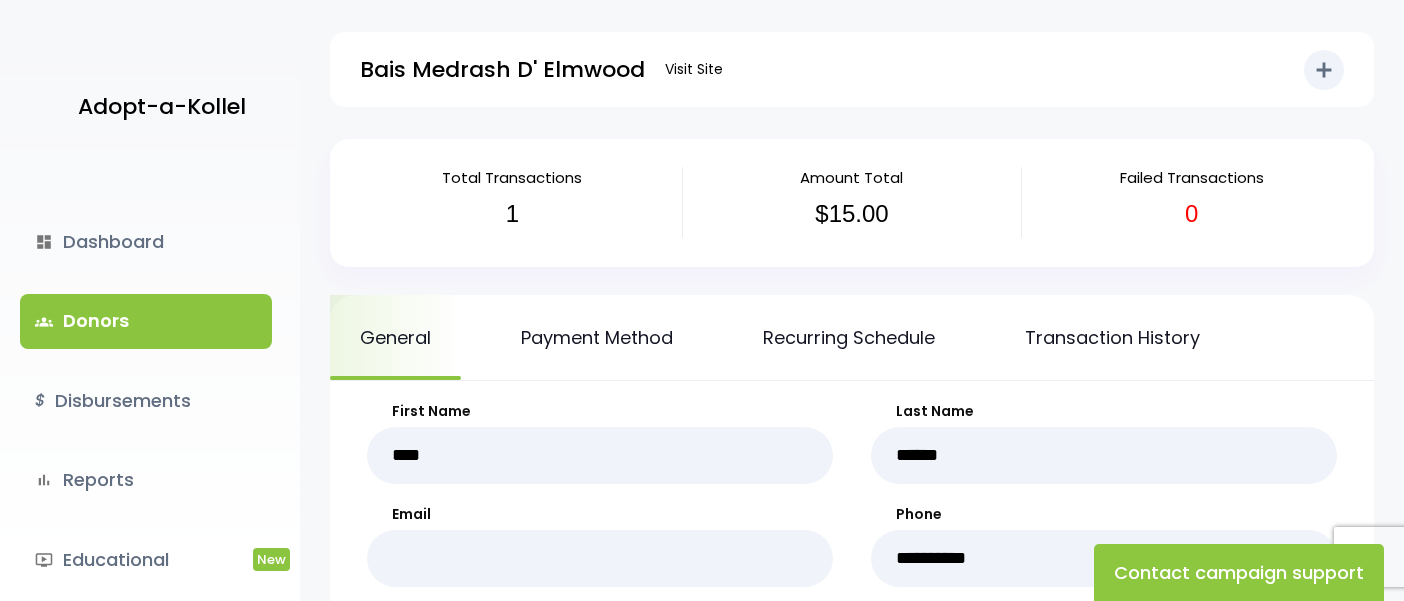 scroll, scrollTop: 0, scrollLeft: 0, axis: both 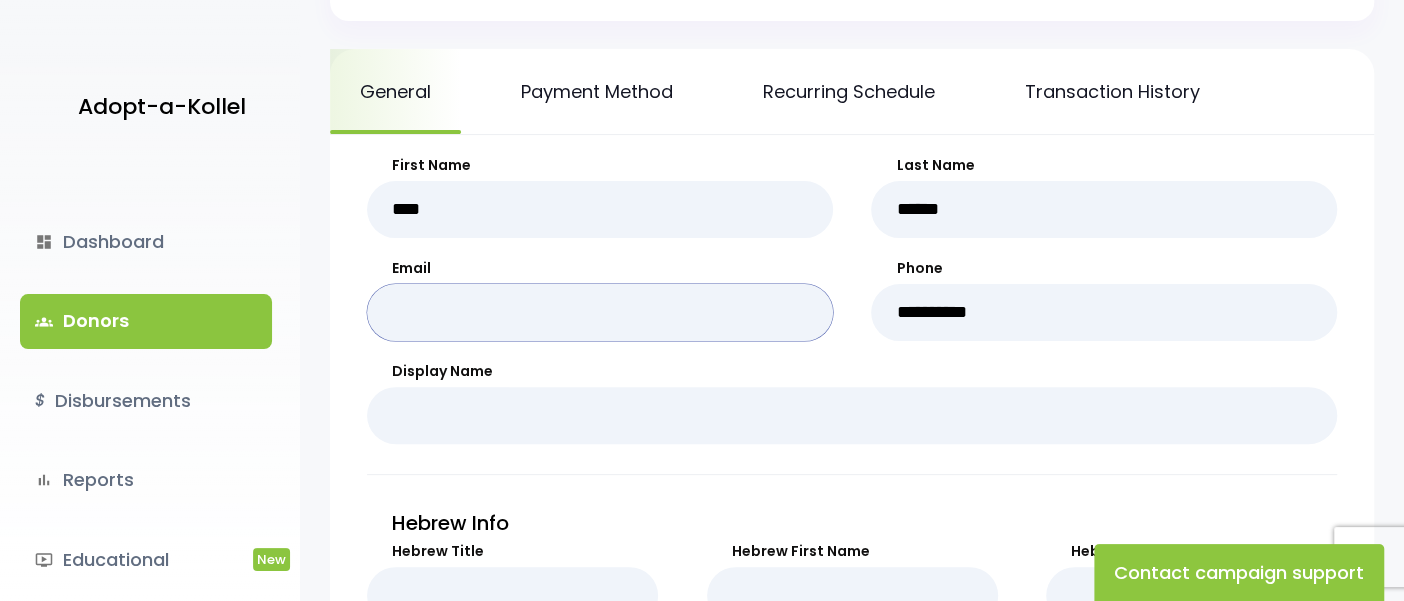 click on "Email" at bounding box center [600, 312] 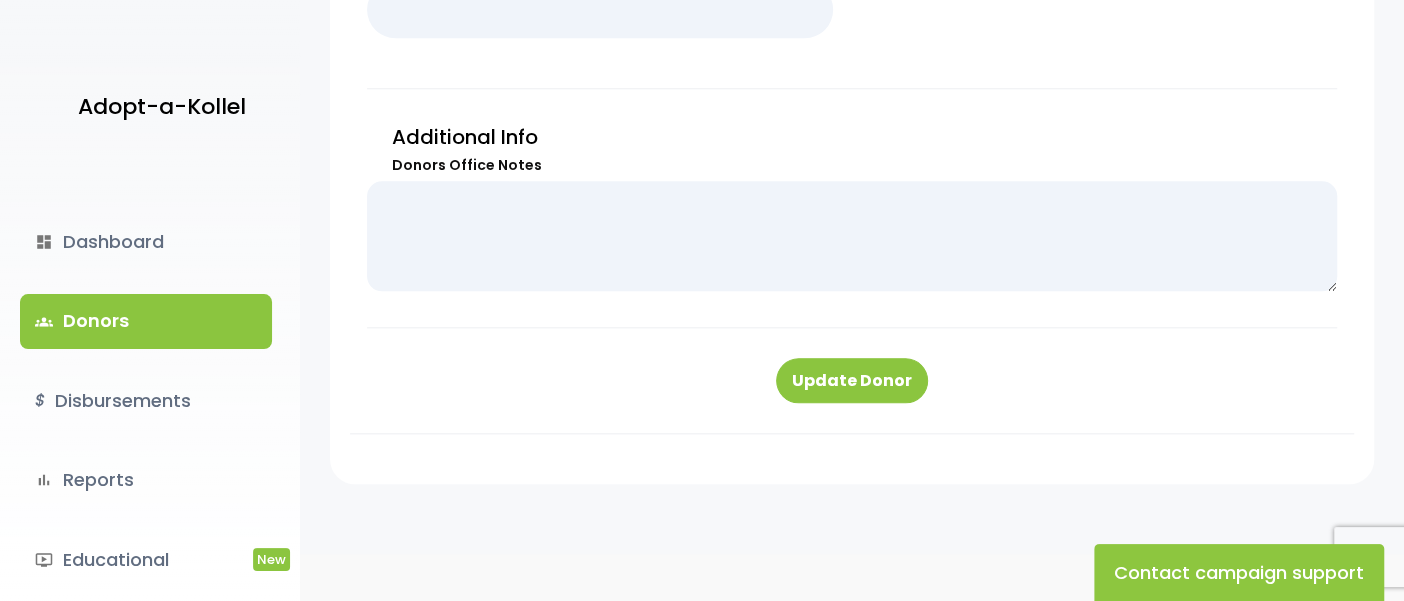 scroll, scrollTop: 246, scrollLeft: 0, axis: vertical 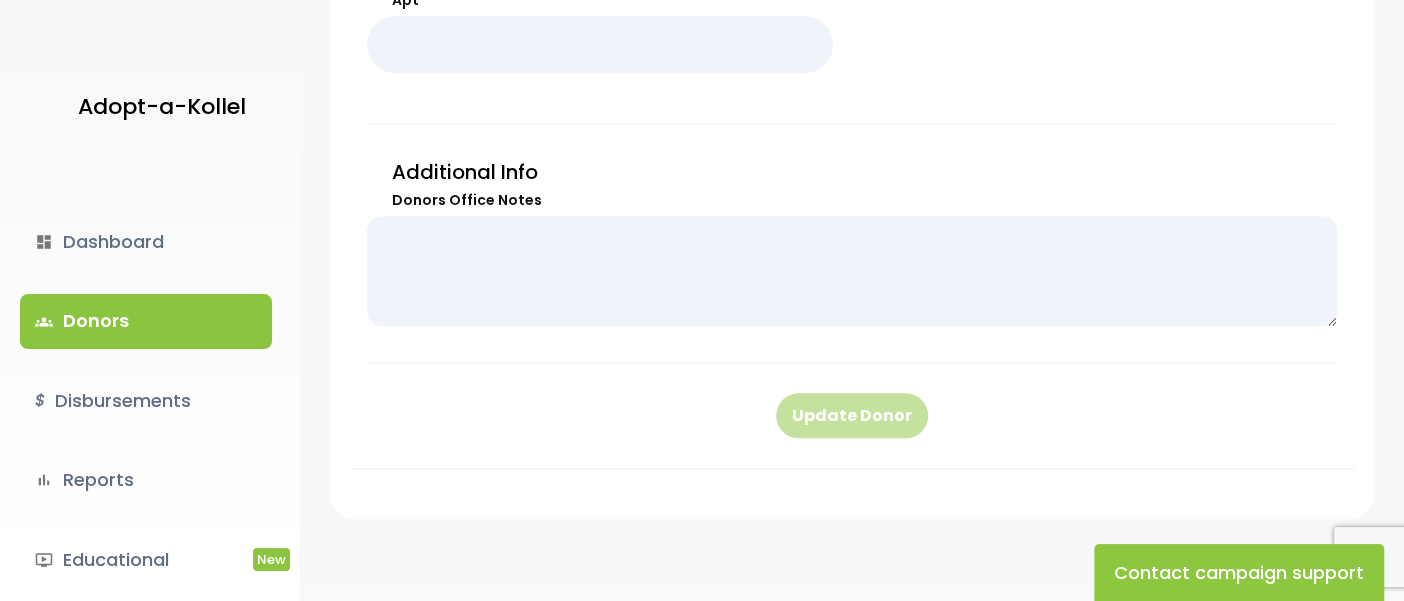 type on "**********" 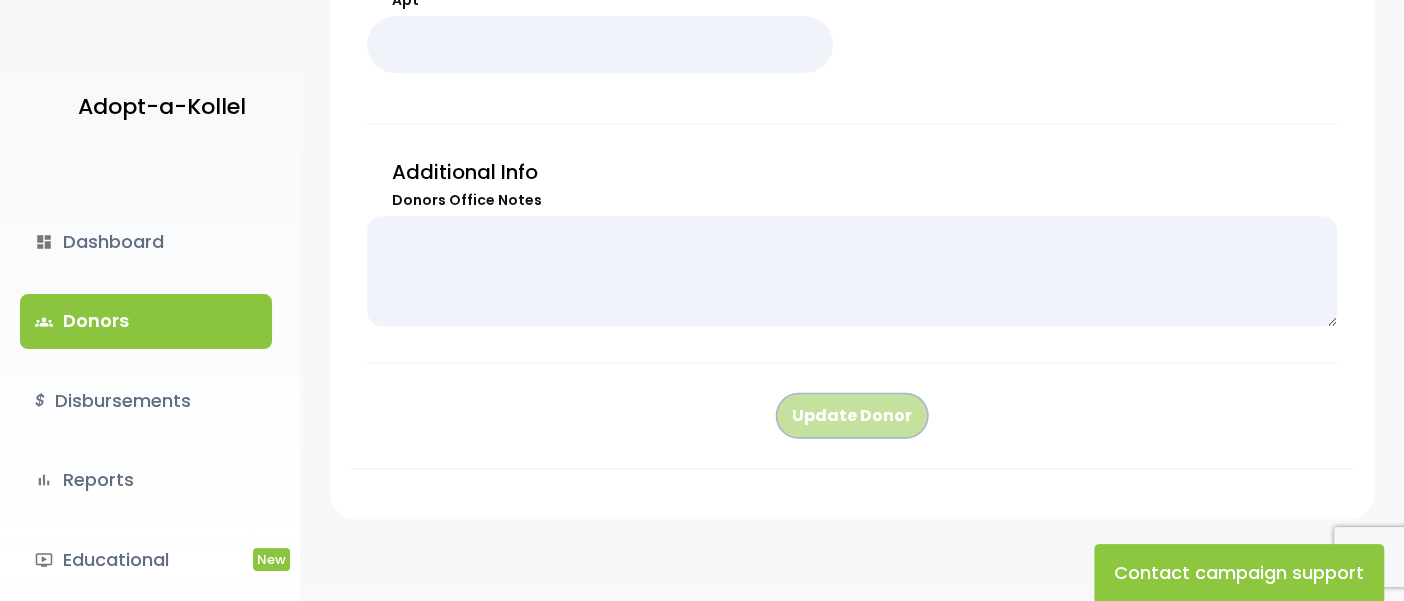 click on "Update Donor" at bounding box center (852, 415) 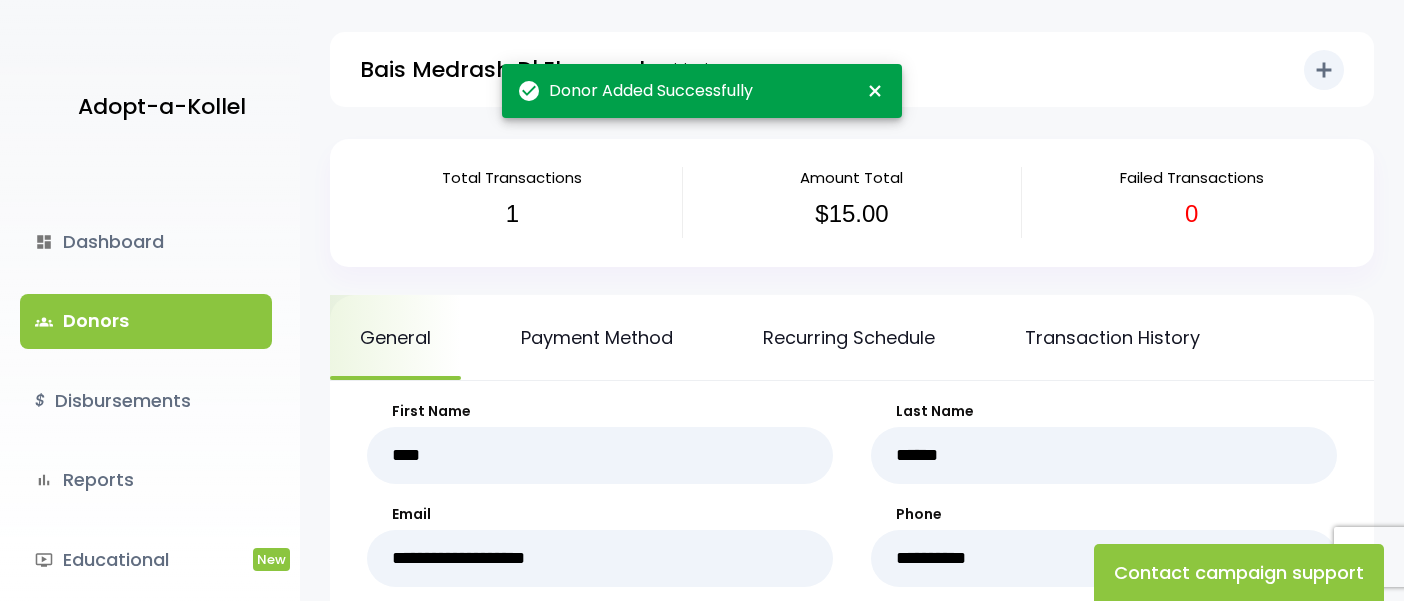 scroll, scrollTop: 0, scrollLeft: 0, axis: both 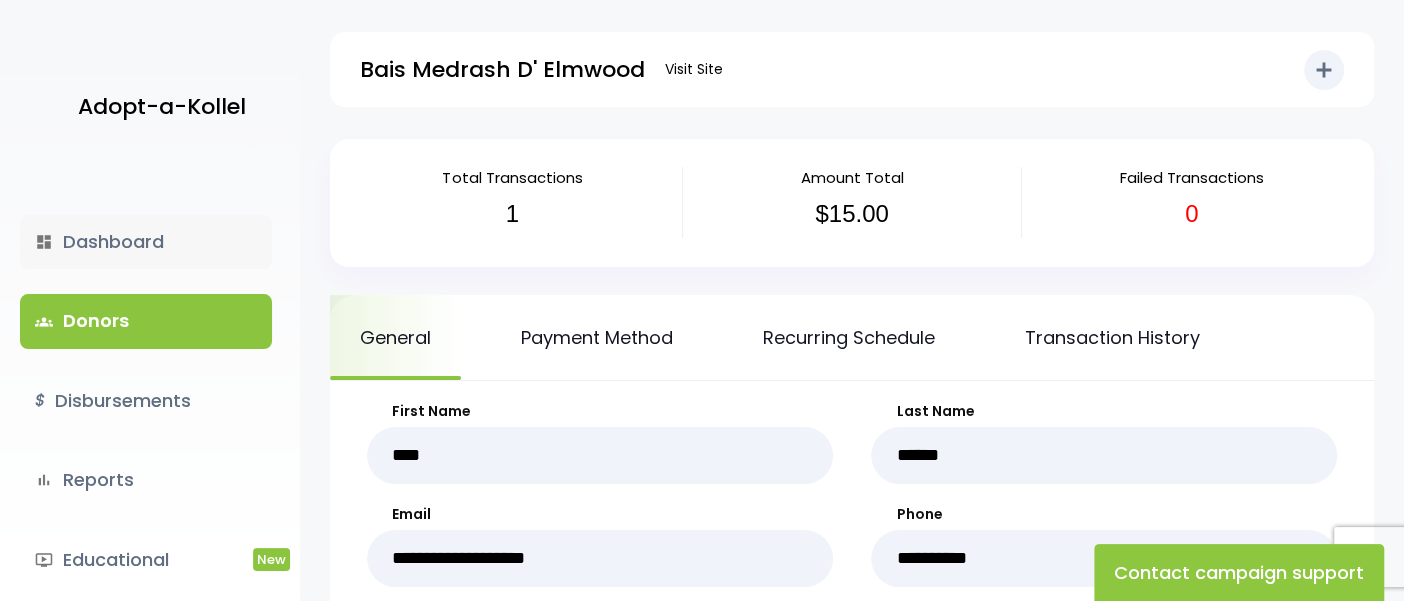 click on "dashboard Dashboard" at bounding box center (146, 242) 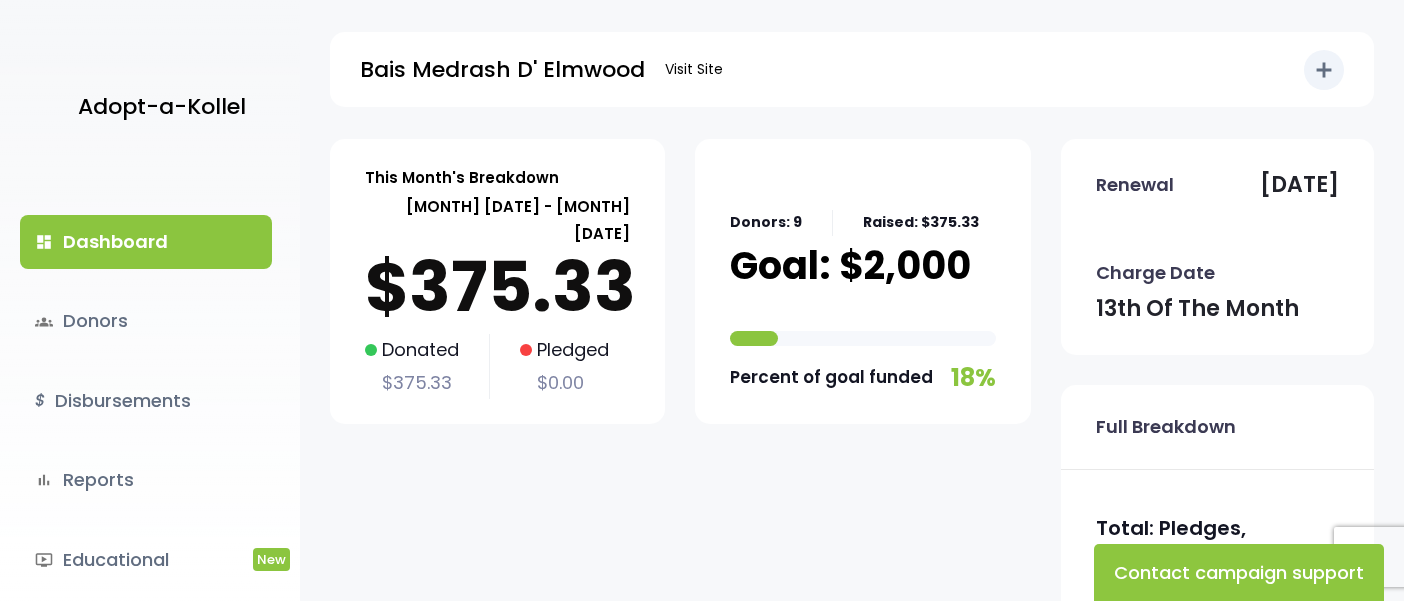 scroll, scrollTop: 0, scrollLeft: 0, axis: both 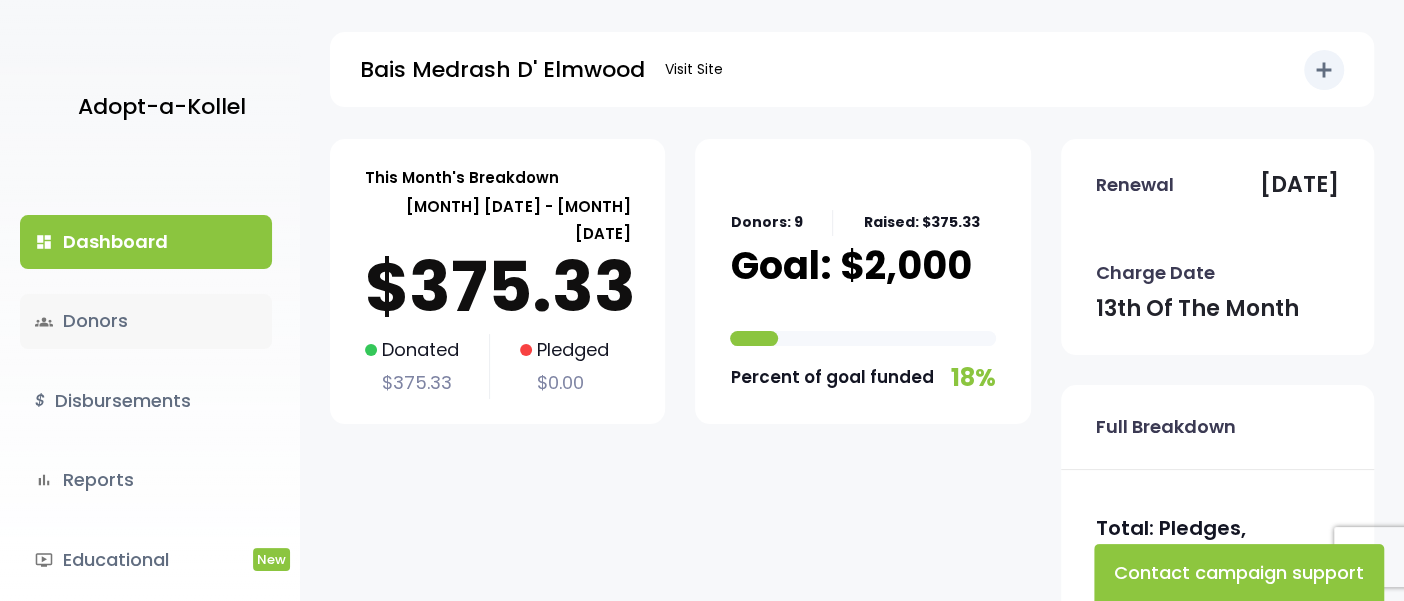 click on "groups Donors" at bounding box center (146, 321) 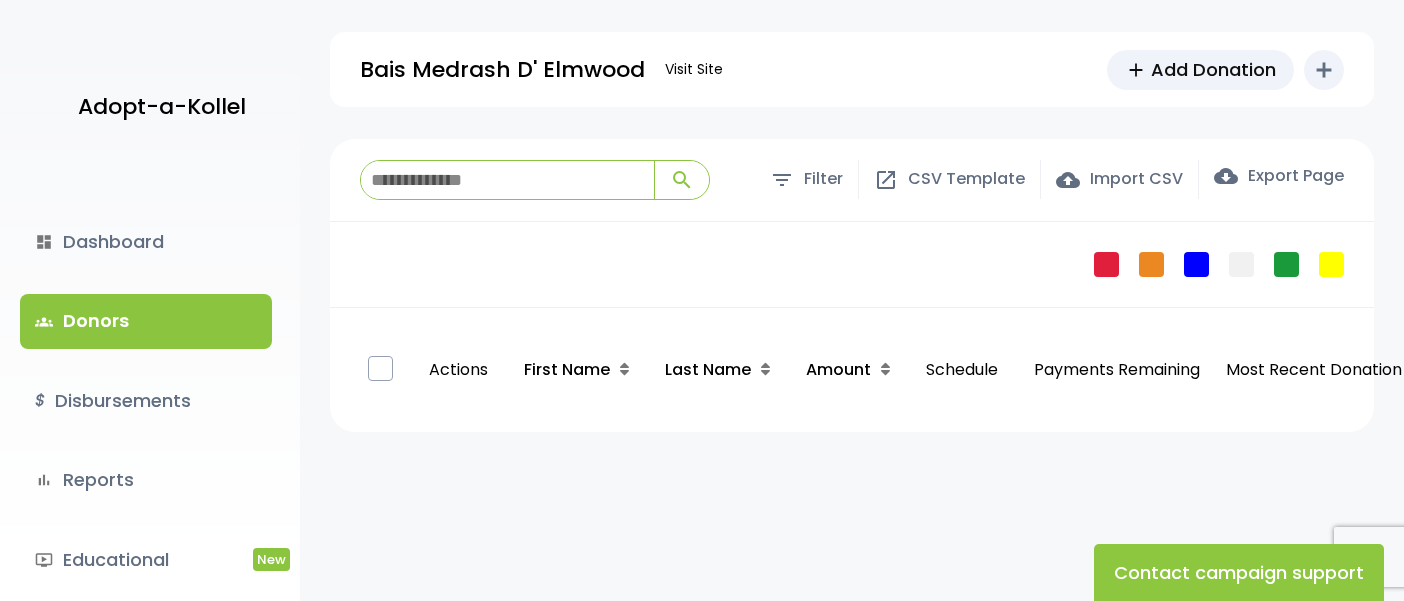 scroll, scrollTop: 0, scrollLeft: 0, axis: both 